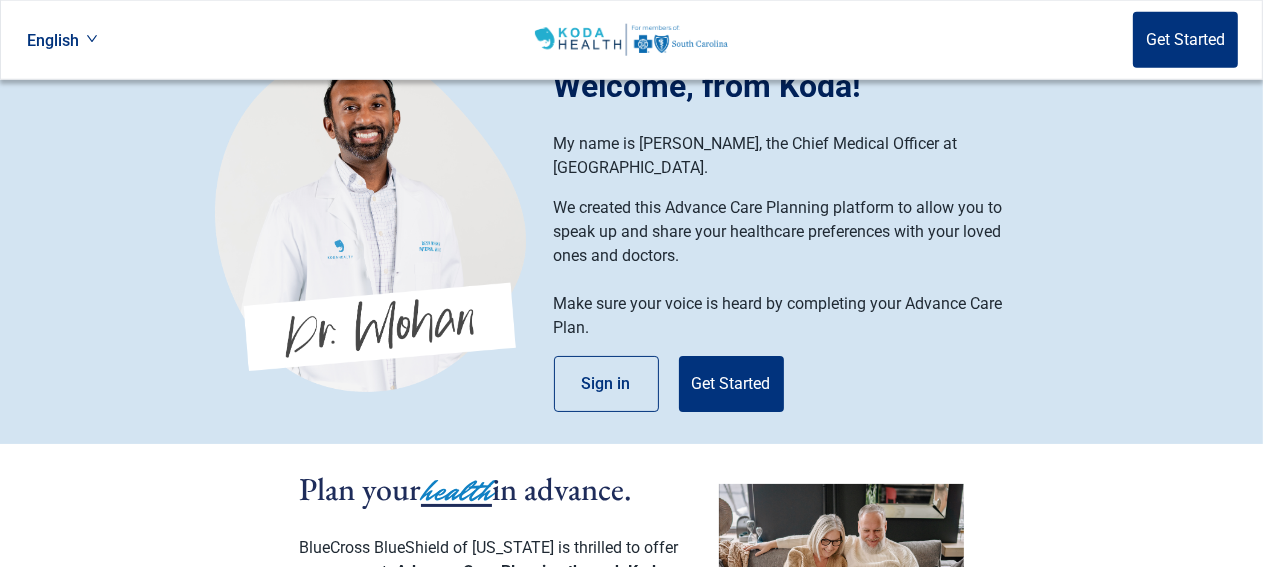 scroll, scrollTop: 0, scrollLeft: 0, axis: both 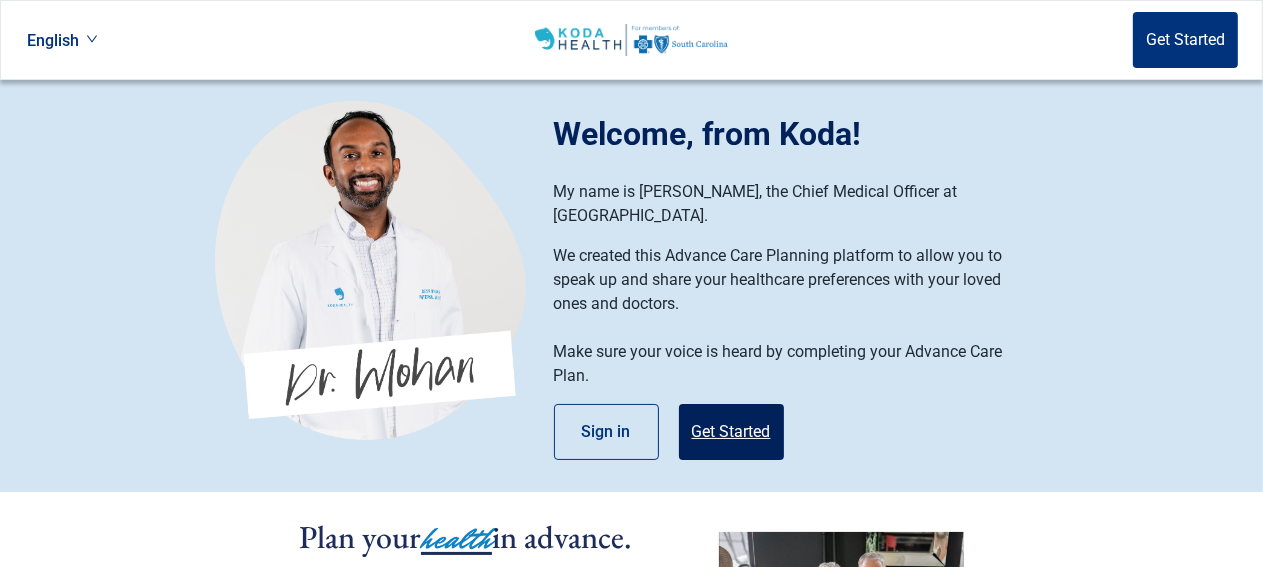 click on "Get Started" at bounding box center [731, 432] 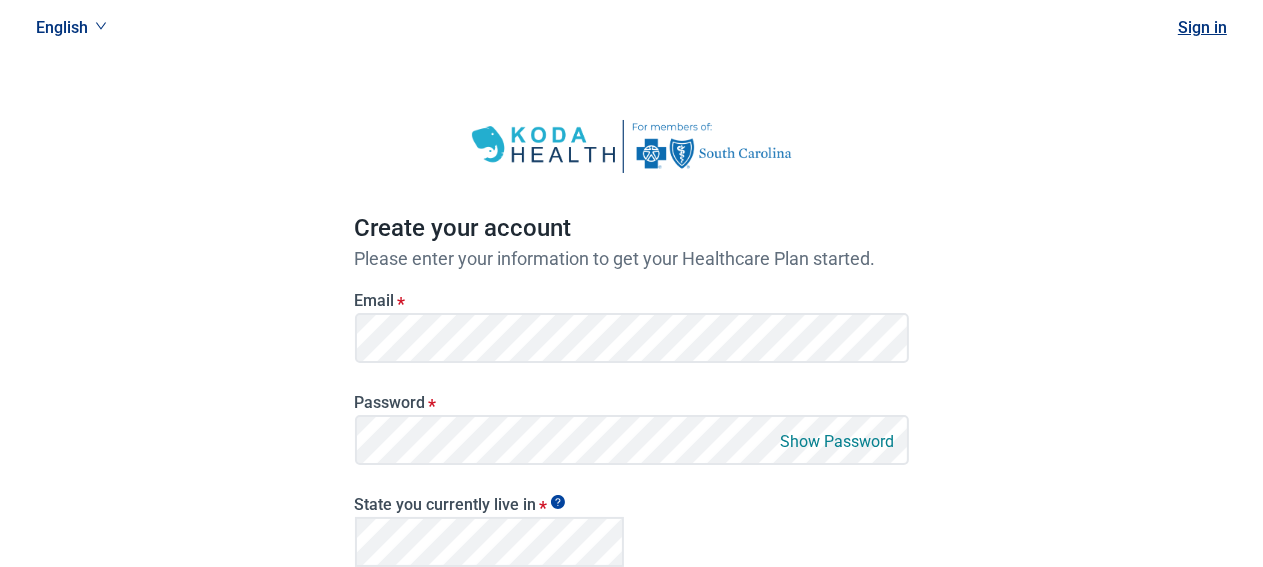click on "Password *" at bounding box center [632, 402] 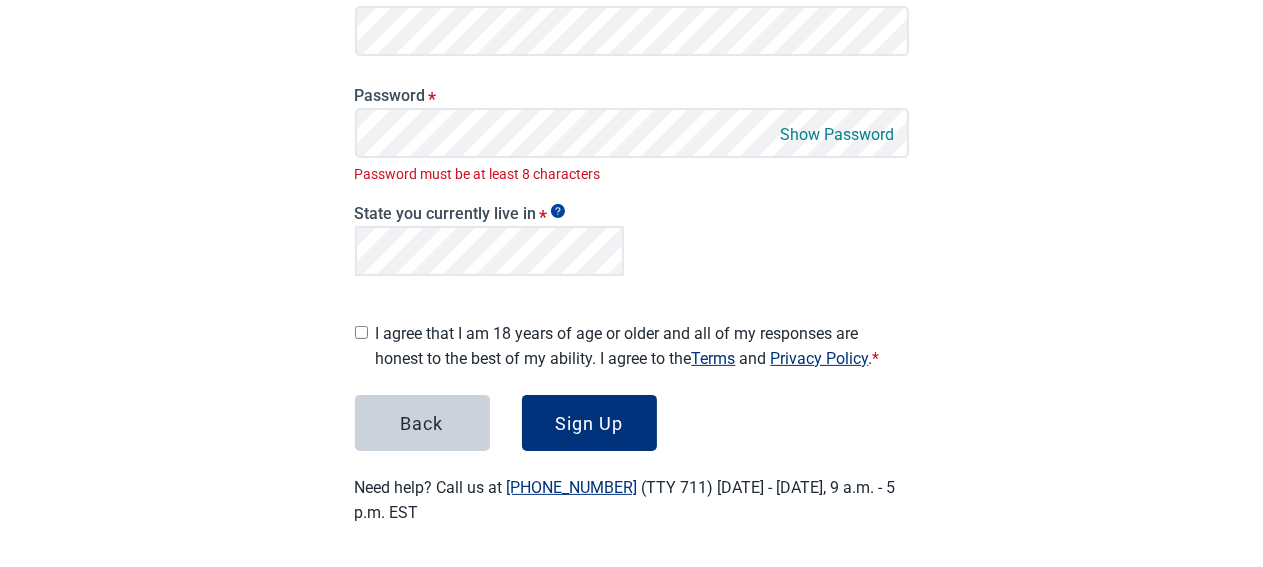 click on "I agree that I am 18 years of age or older and all of my responses are honest to the best of my ability. I agree to the  Terms   and   Privacy Policy . *" at bounding box center [642, 346] 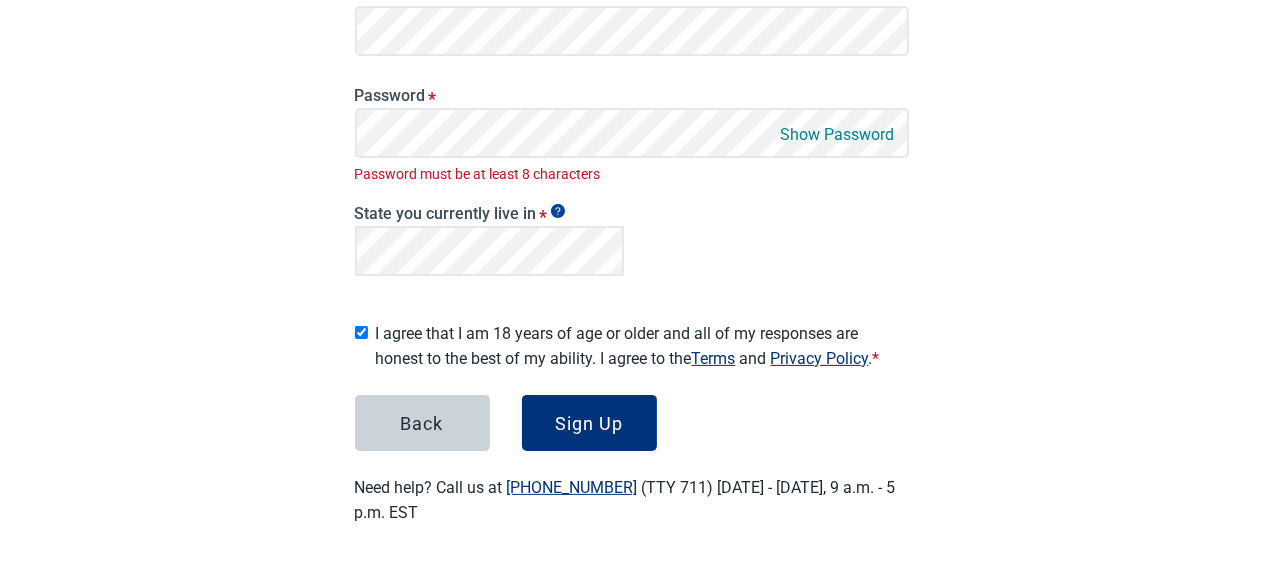 checkbox on "true" 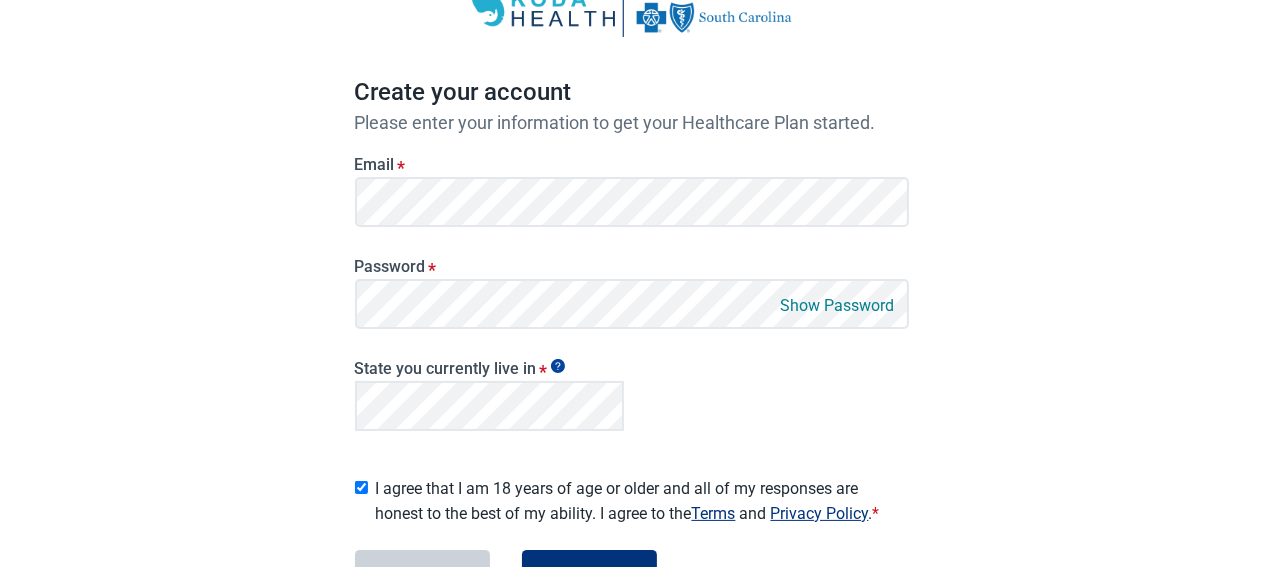 scroll, scrollTop: 0, scrollLeft: 0, axis: both 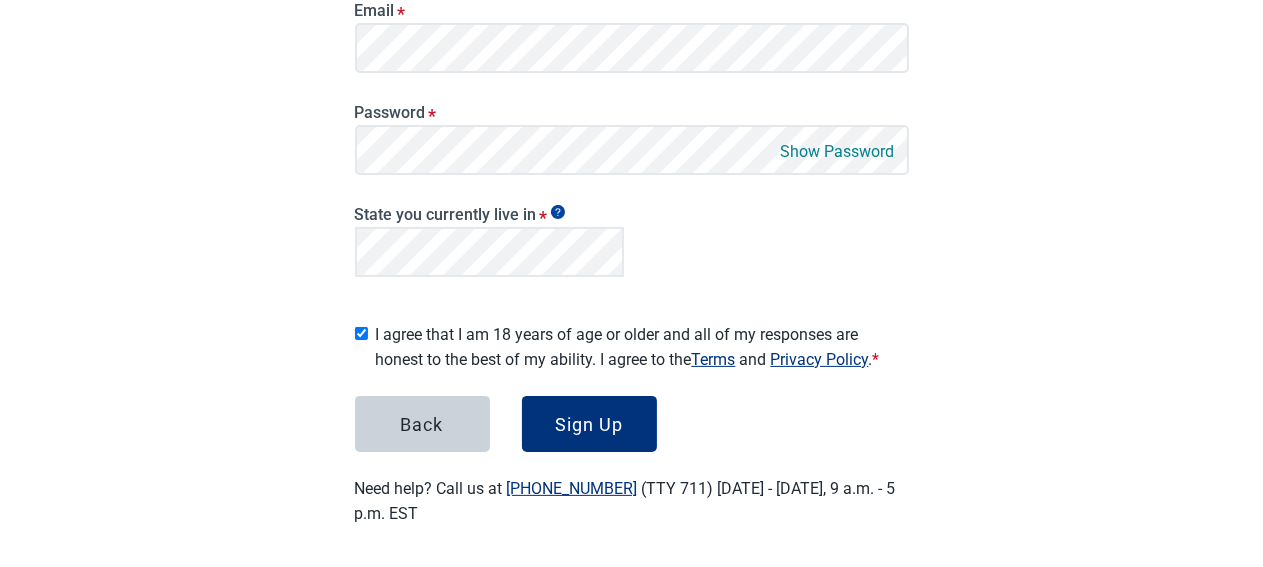 click on "Show   Password" at bounding box center (838, 151) 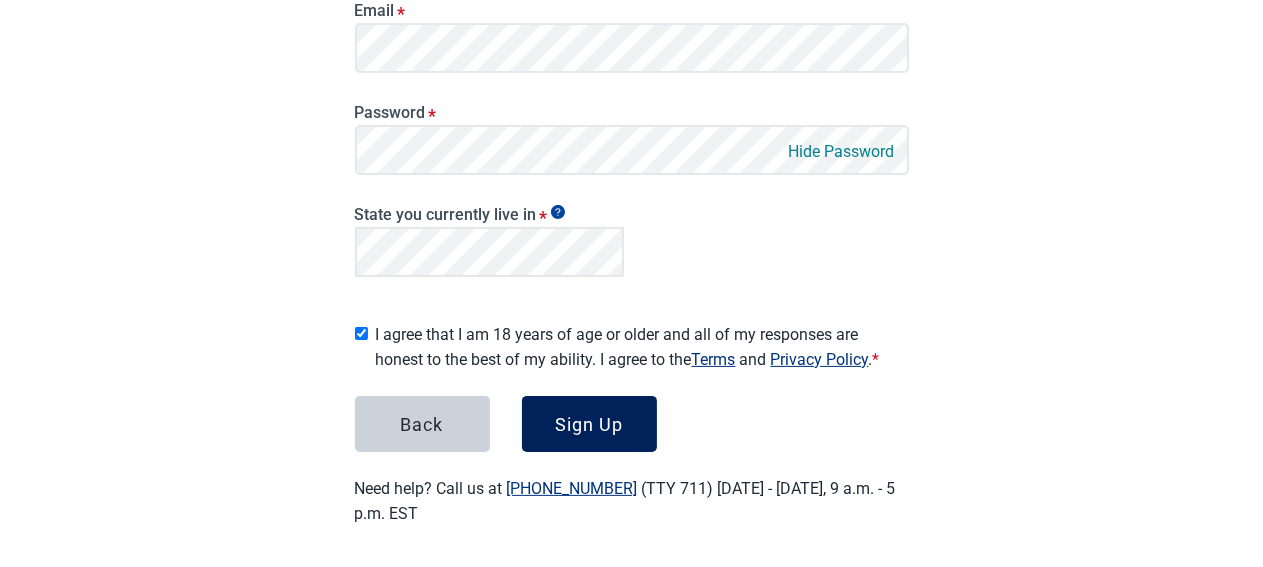 click on "Sign Up" at bounding box center [589, 424] 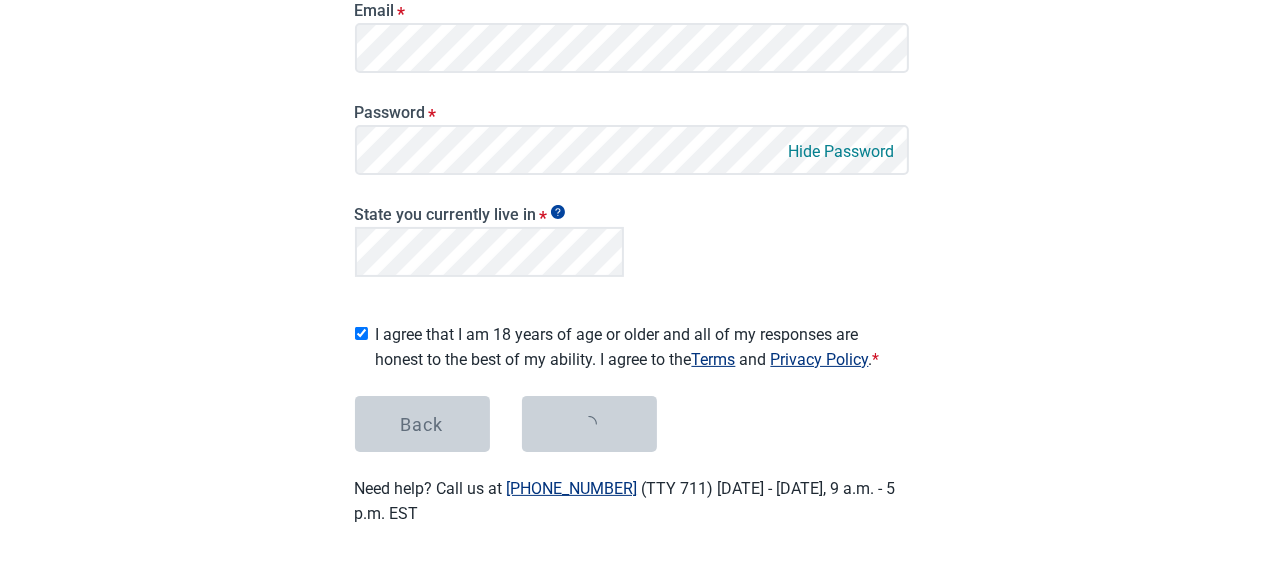 scroll, scrollTop: 0, scrollLeft: 0, axis: both 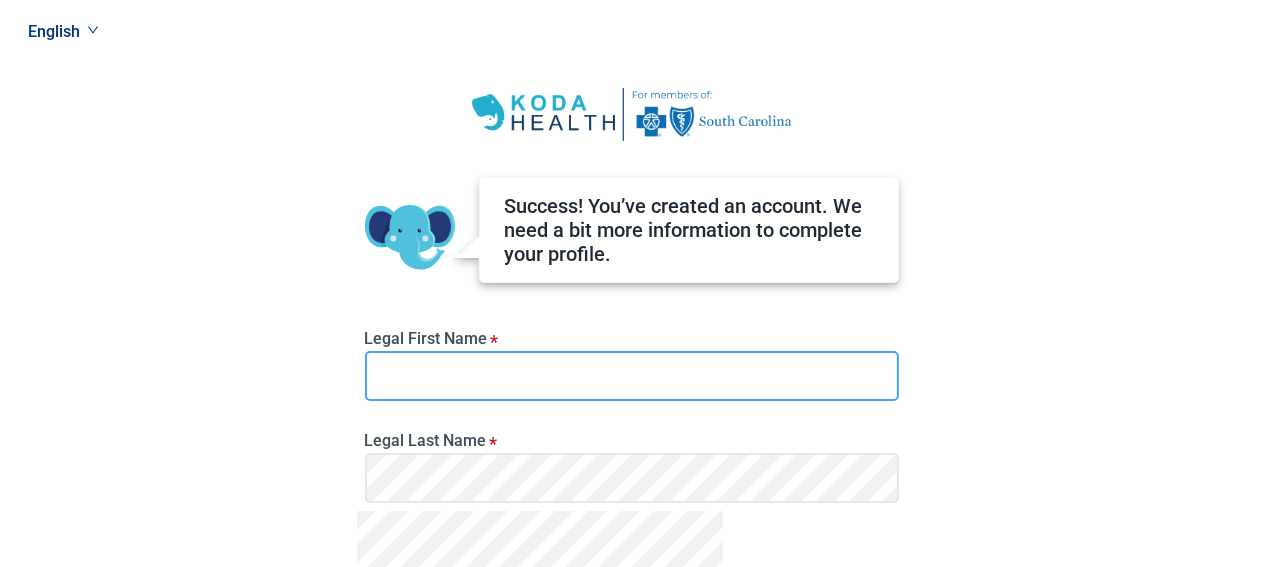 click on "Legal First Name *" at bounding box center [632, 376] 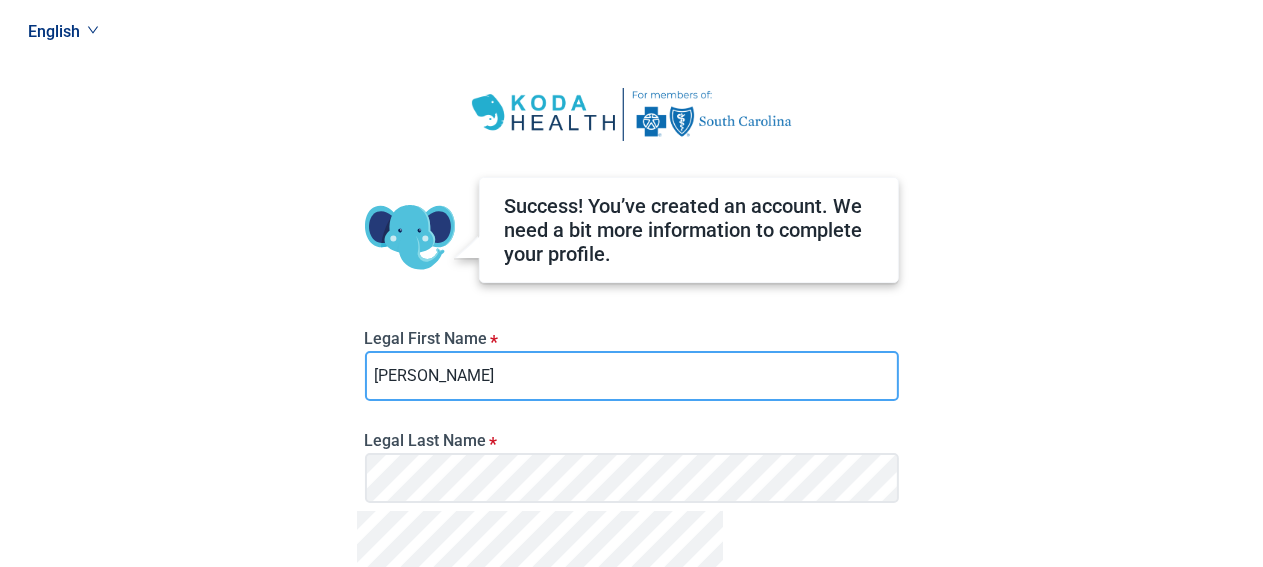 type on "[PERSON_NAME]" 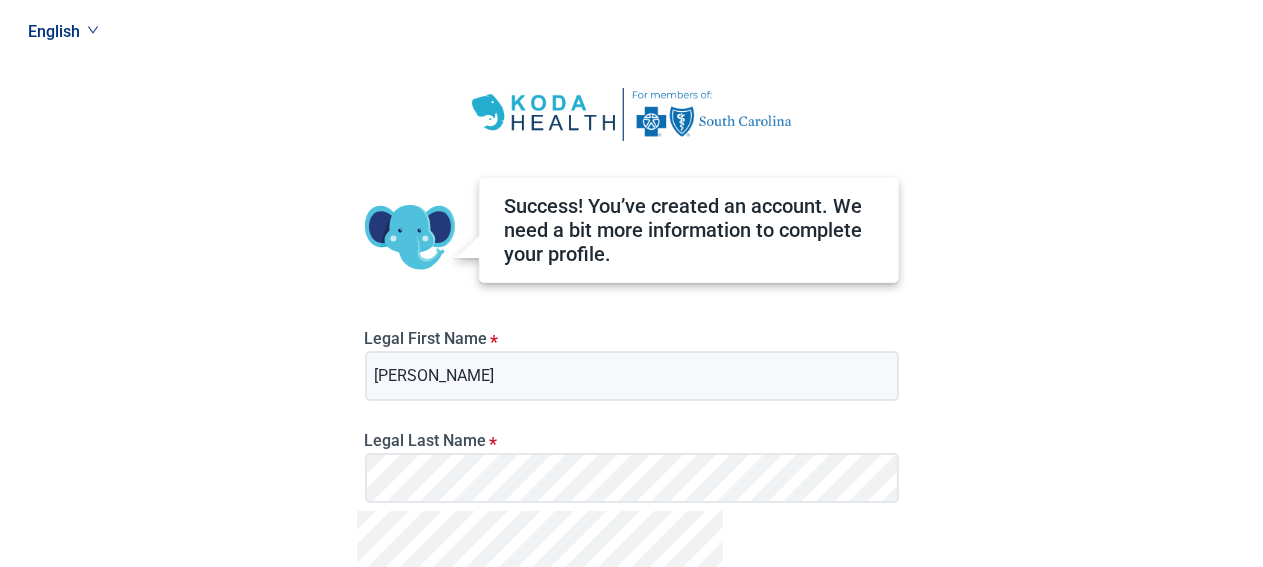 scroll, scrollTop: 296, scrollLeft: 0, axis: vertical 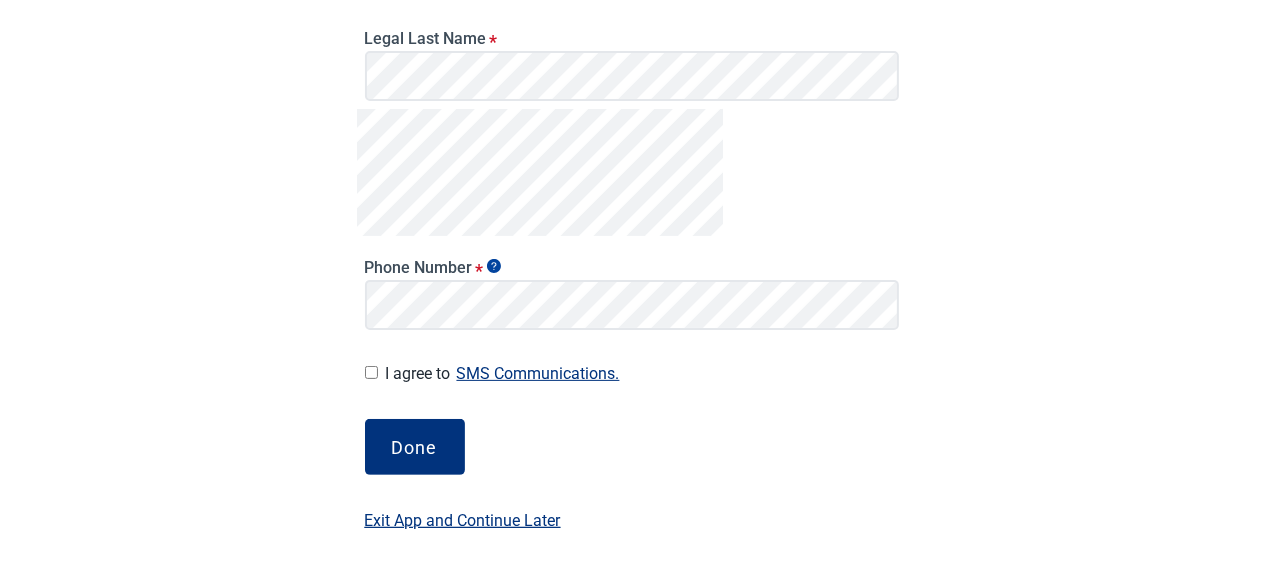 click on "I agree to SMS Communications." at bounding box center (371, 372) 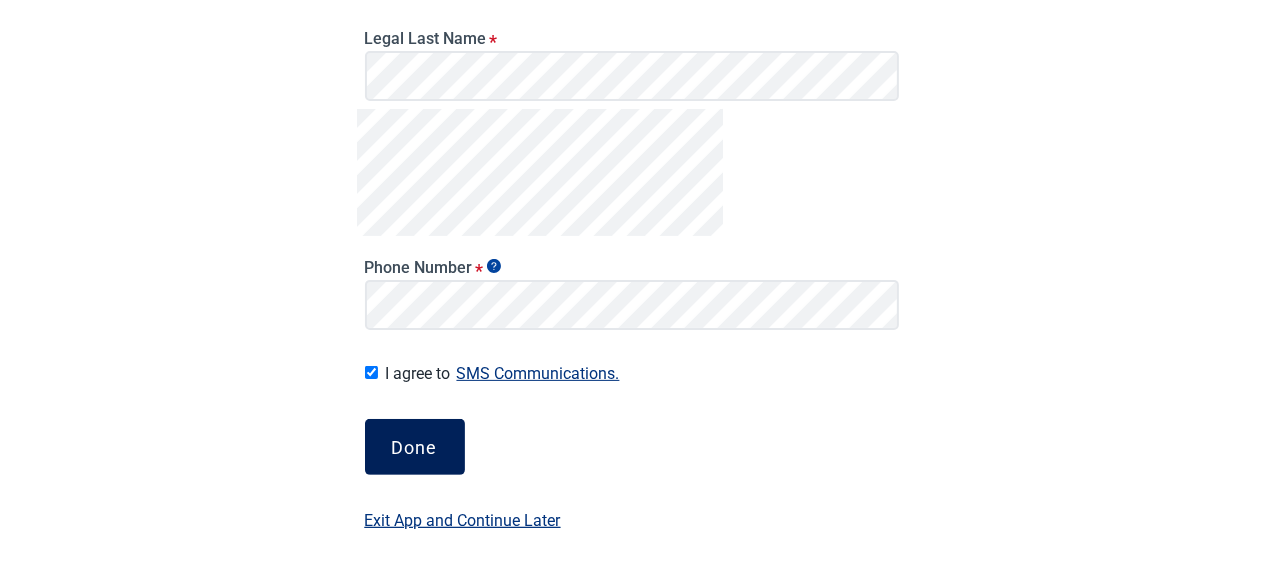 click on "Done" at bounding box center (415, 447) 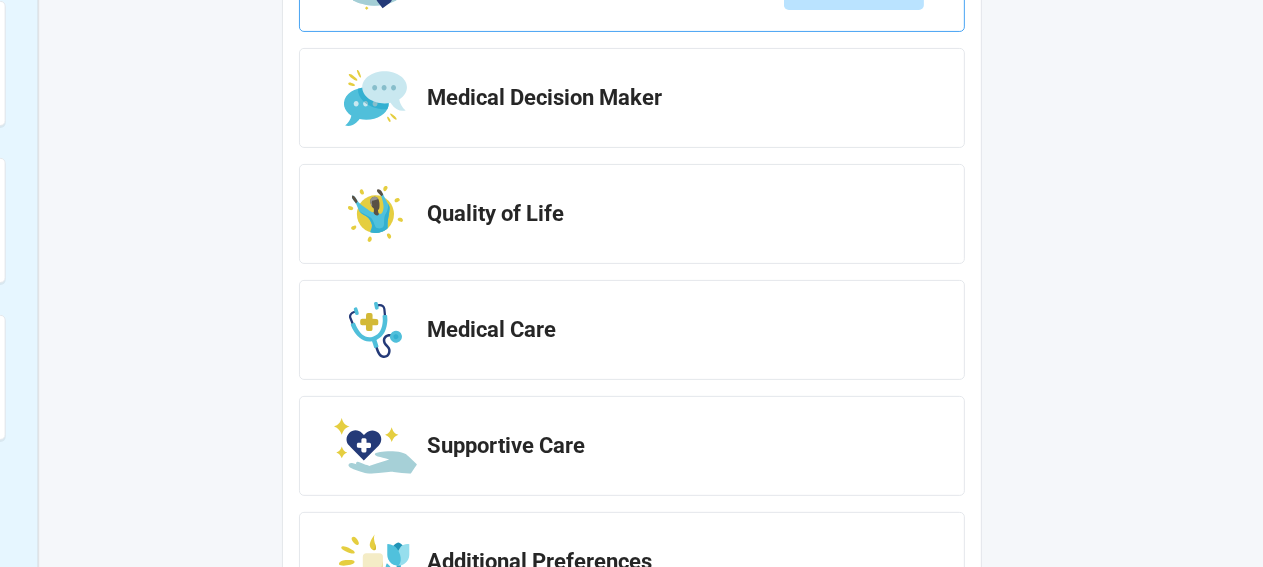 scroll, scrollTop: 0, scrollLeft: 0, axis: both 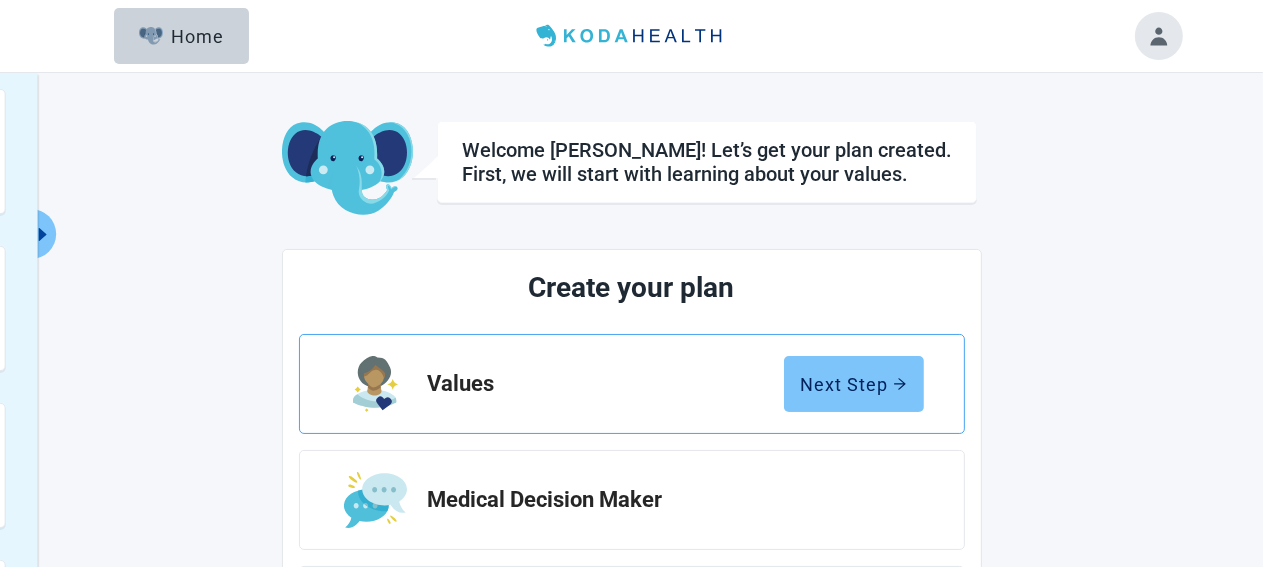 click on "Next Step" at bounding box center (854, 384) 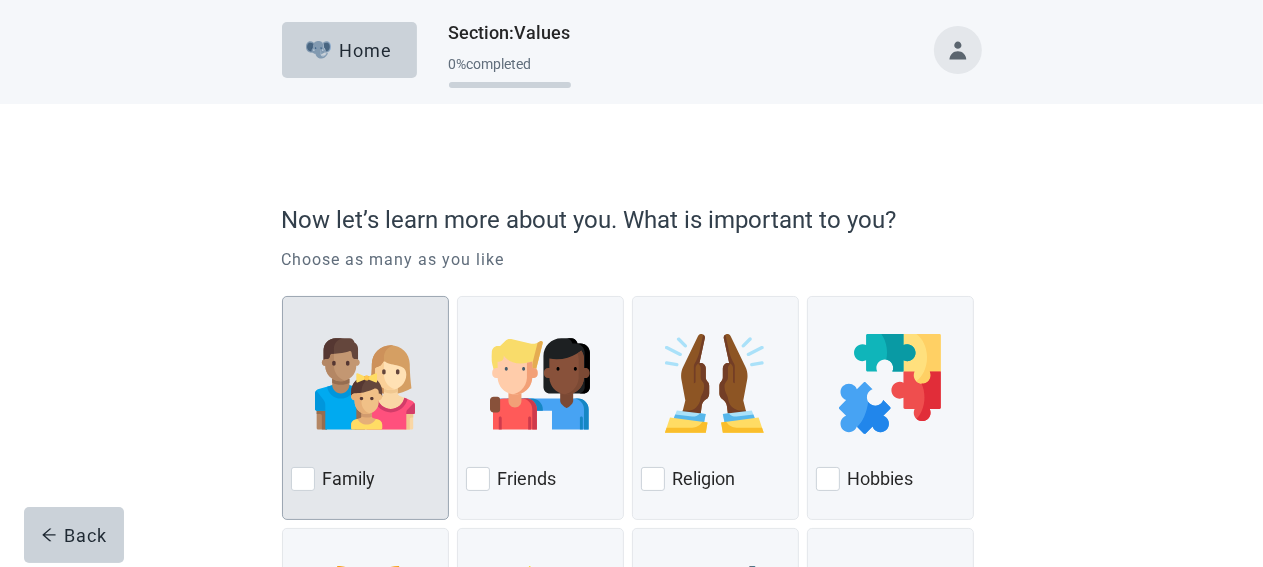 click at bounding box center [303, 479] 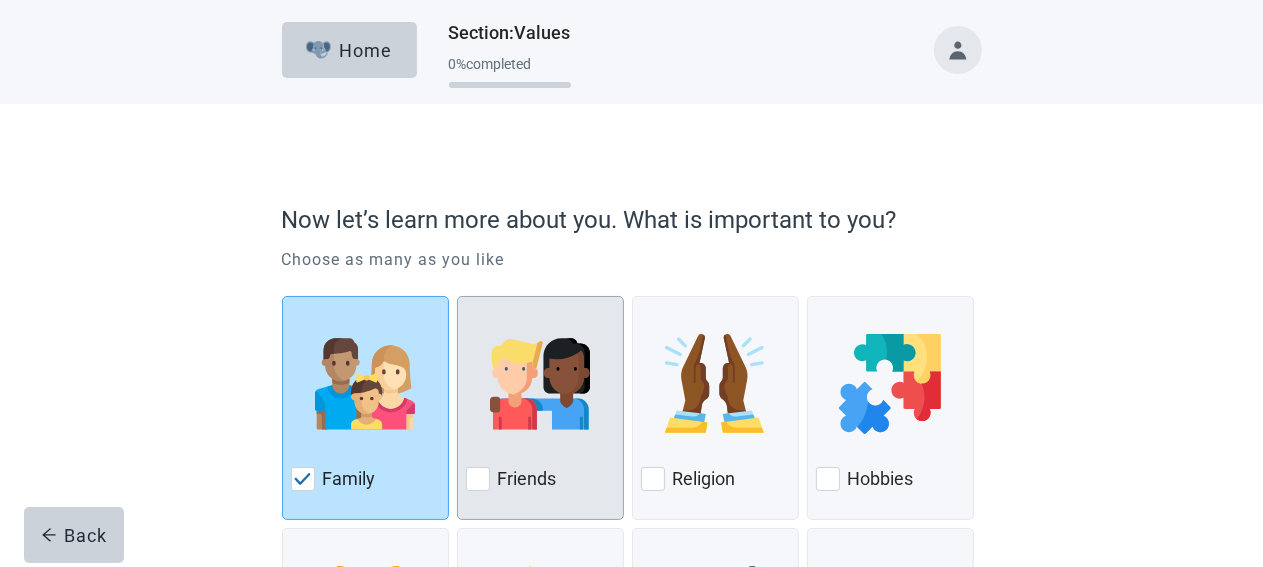 click at bounding box center [478, 479] 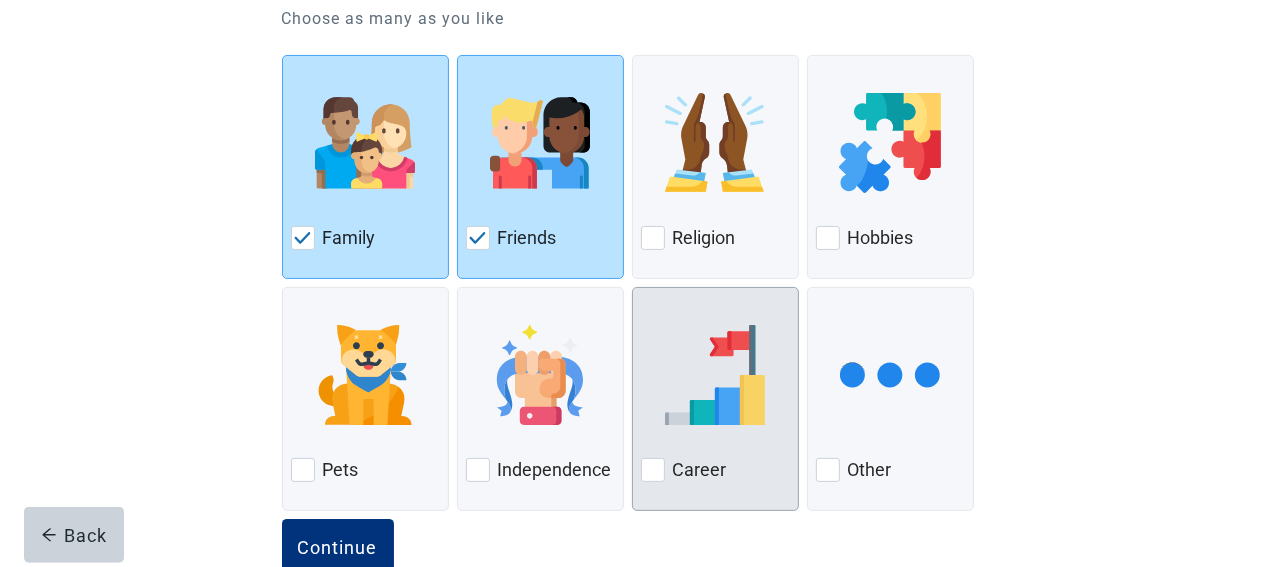 scroll, scrollTop: 292, scrollLeft: 0, axis: vertical 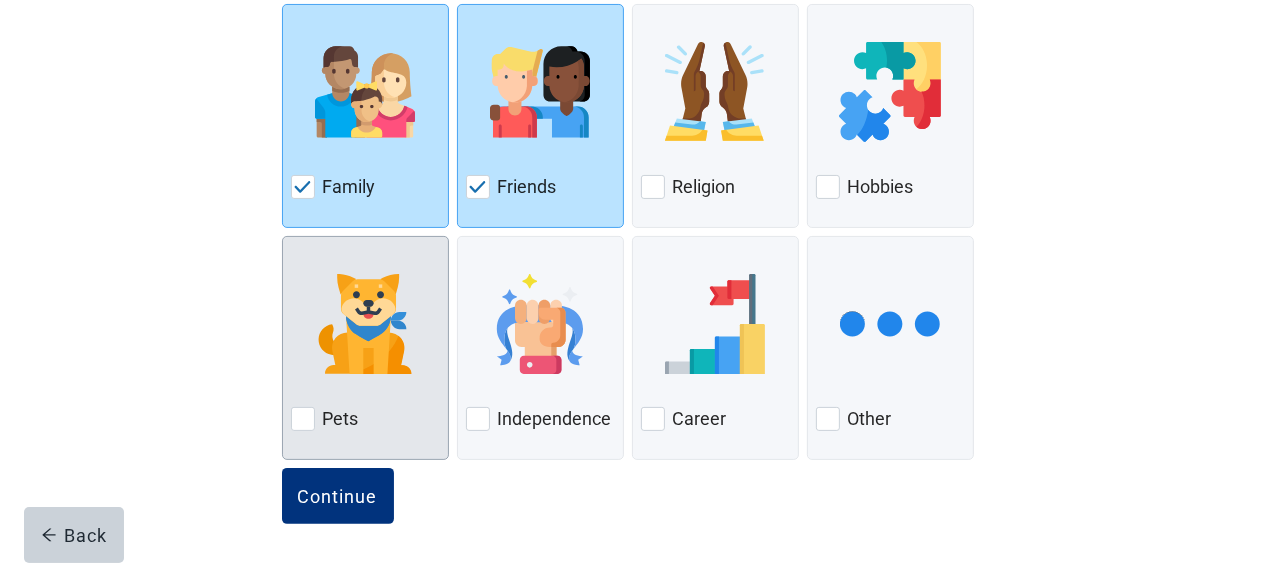 click at bounding box center [303, 419] 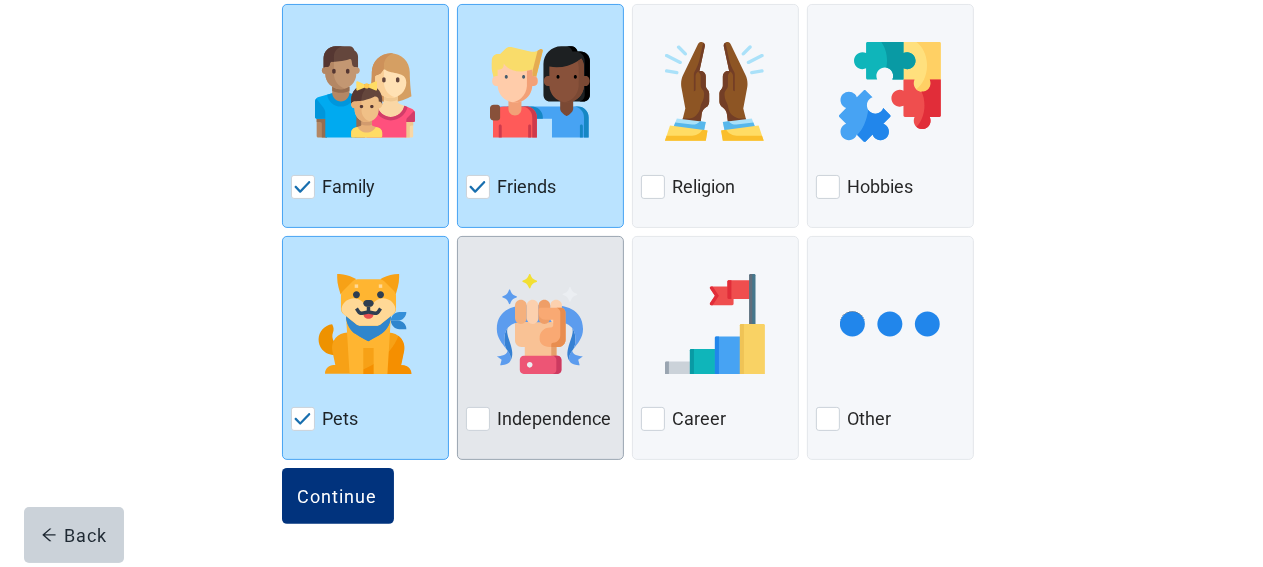 click at bounding box center [478, 419] 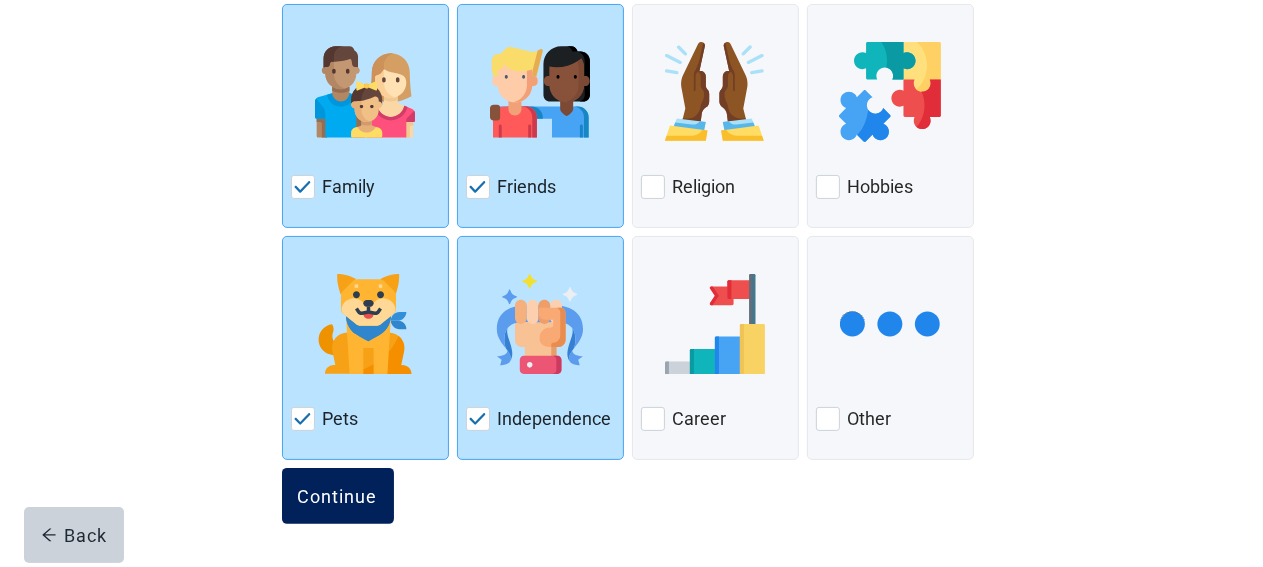 click on "Continue" at bounding box center (338, 496) 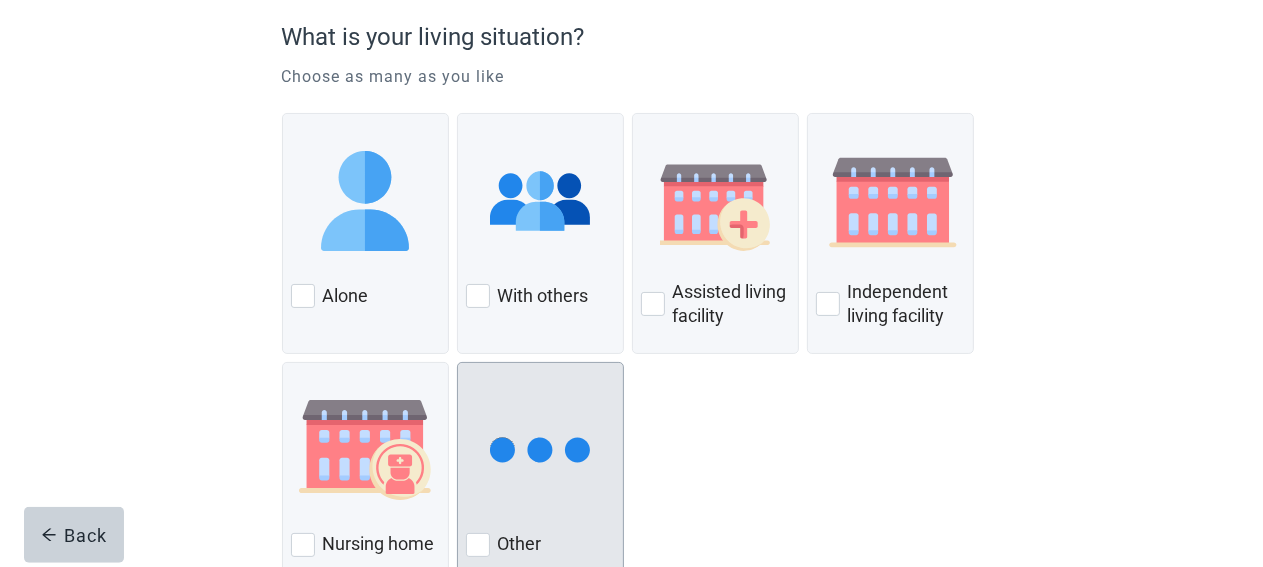 scroll, scrollTop: 211, scrollLeft: 0, axis: vertical 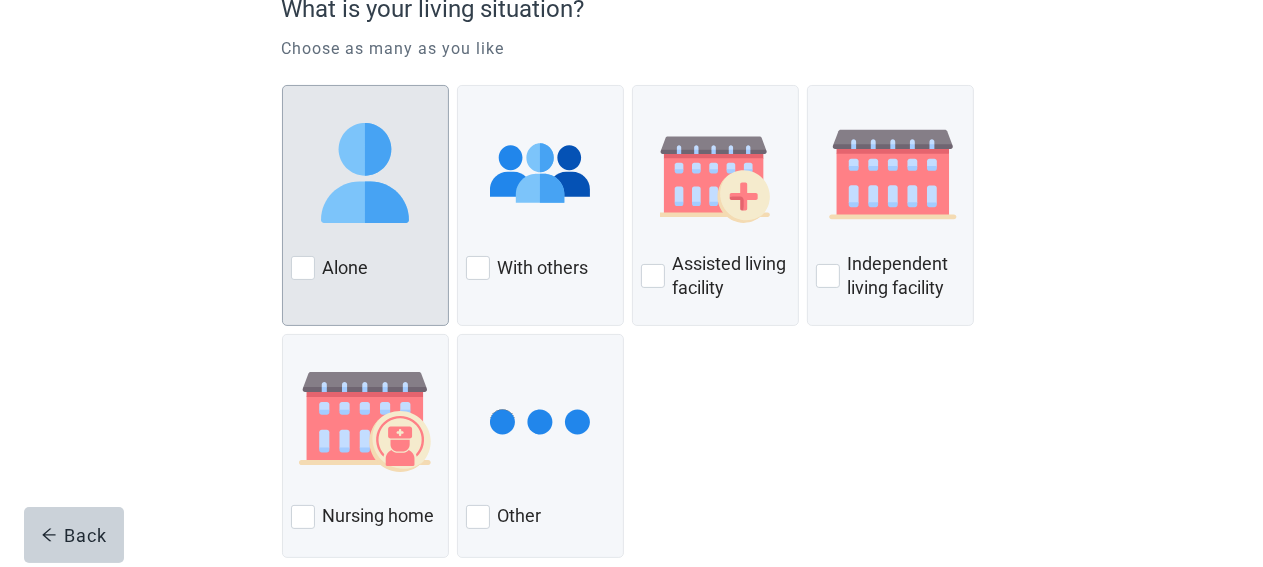 click at bounding box center [303, 268] 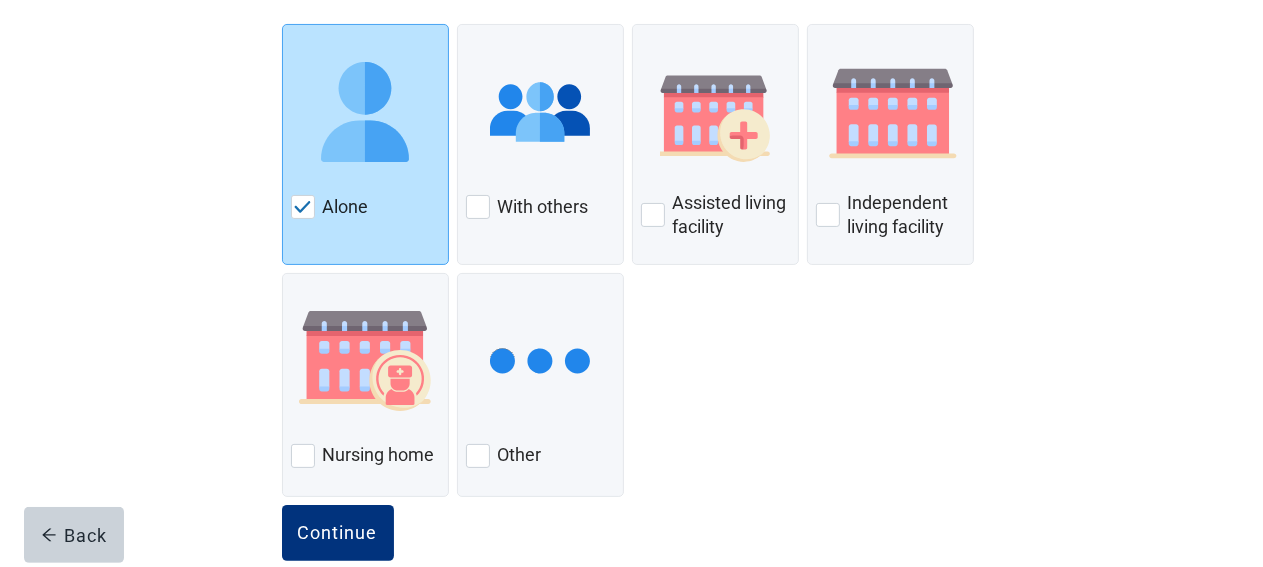 scroll, scrollTop: 308, scrollLeft: 0, axis: vertical 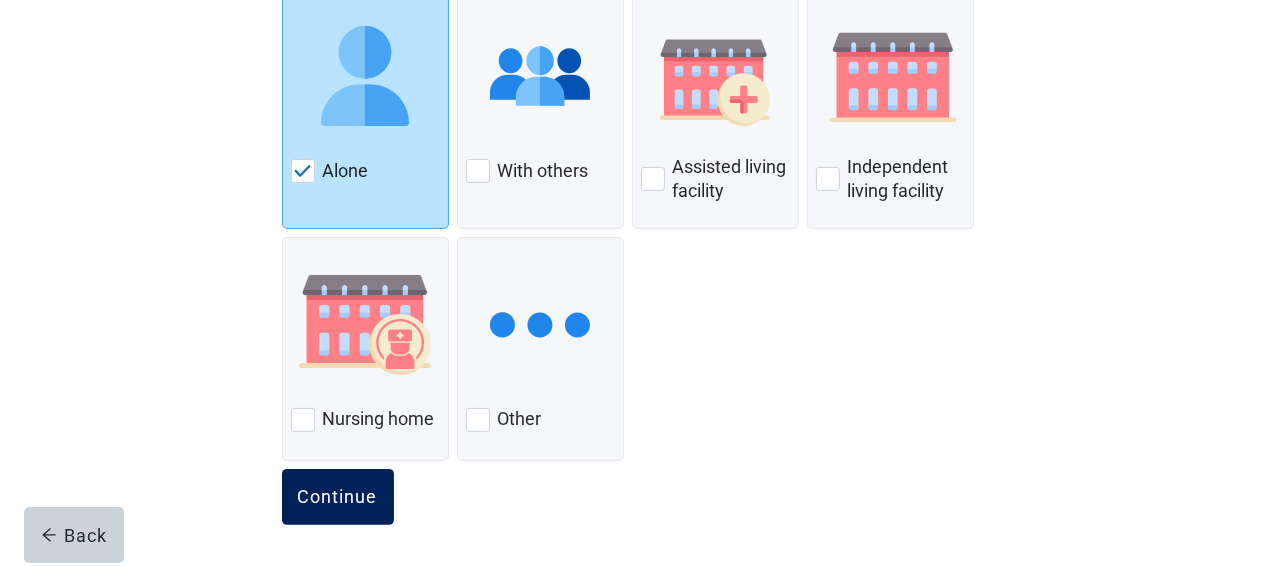 click on "Continue" at bounding box center [338, 497] 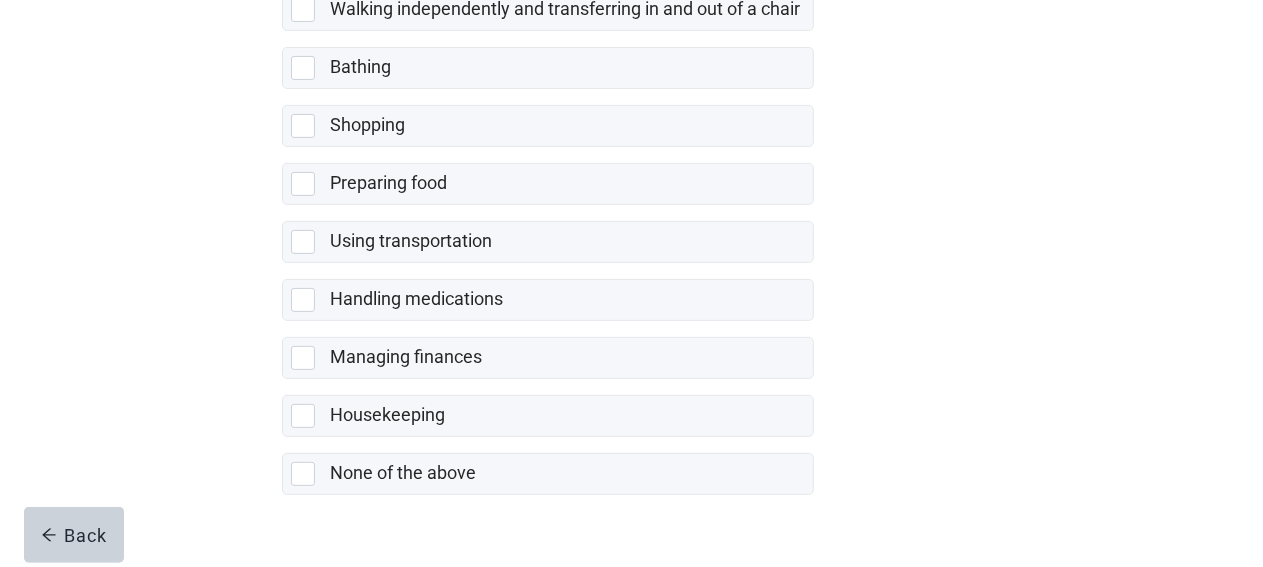 scroll, scrollTop: 534, scrollLeft: 0, axis: vertical 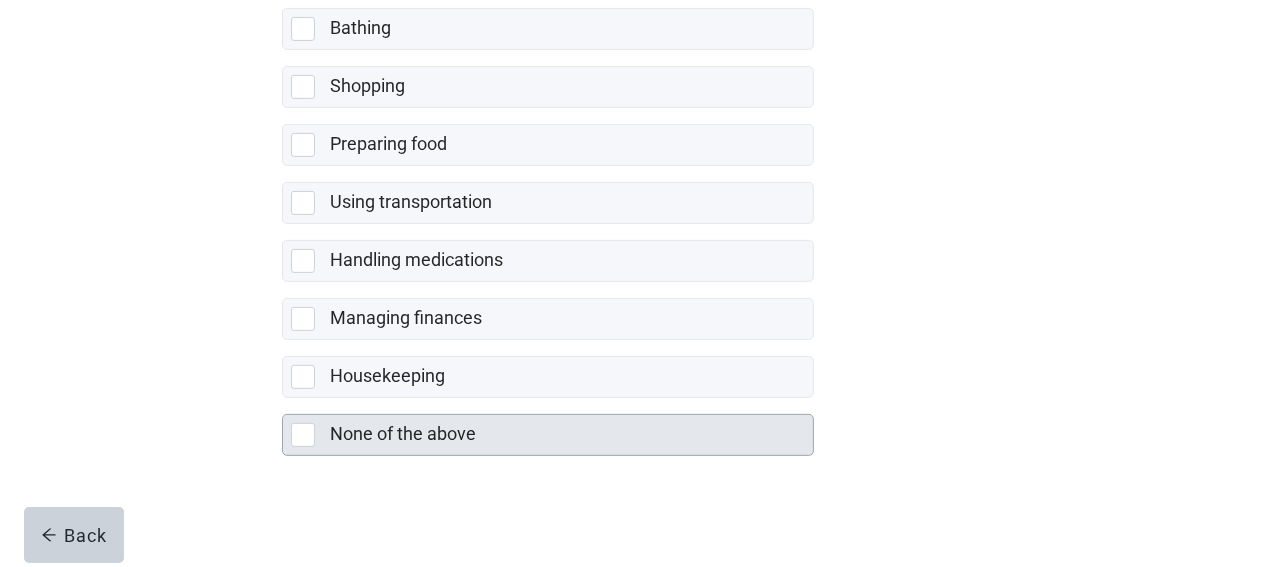 click at bounding box center [303, 435] 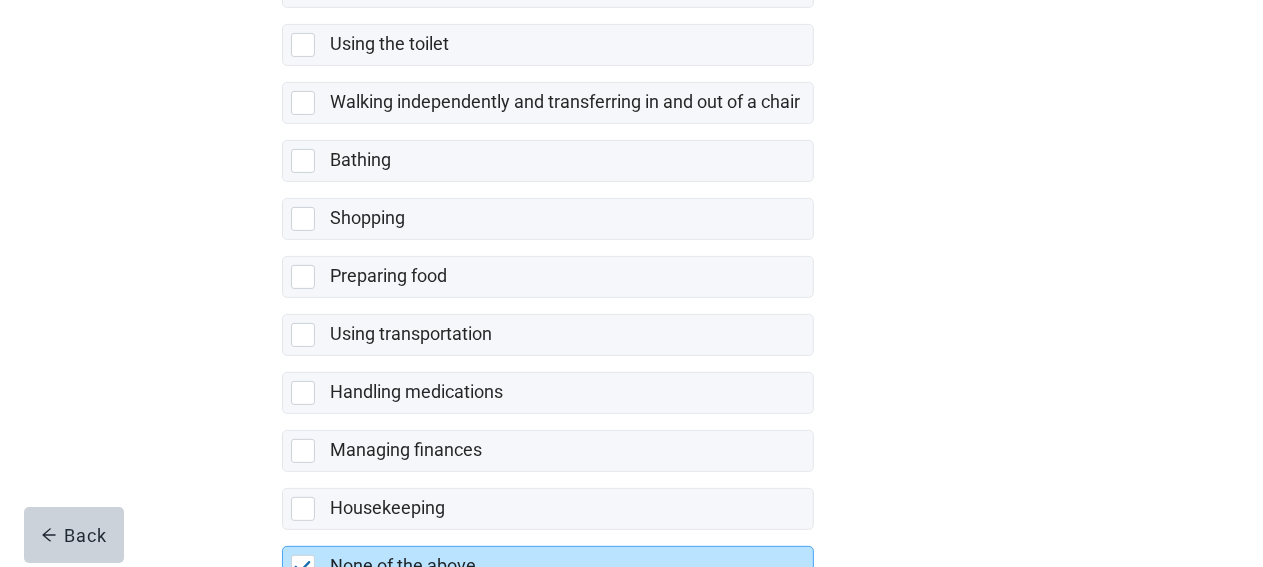 scroll, scrollTop: 534, scrollLeft: 0, axis: vertical 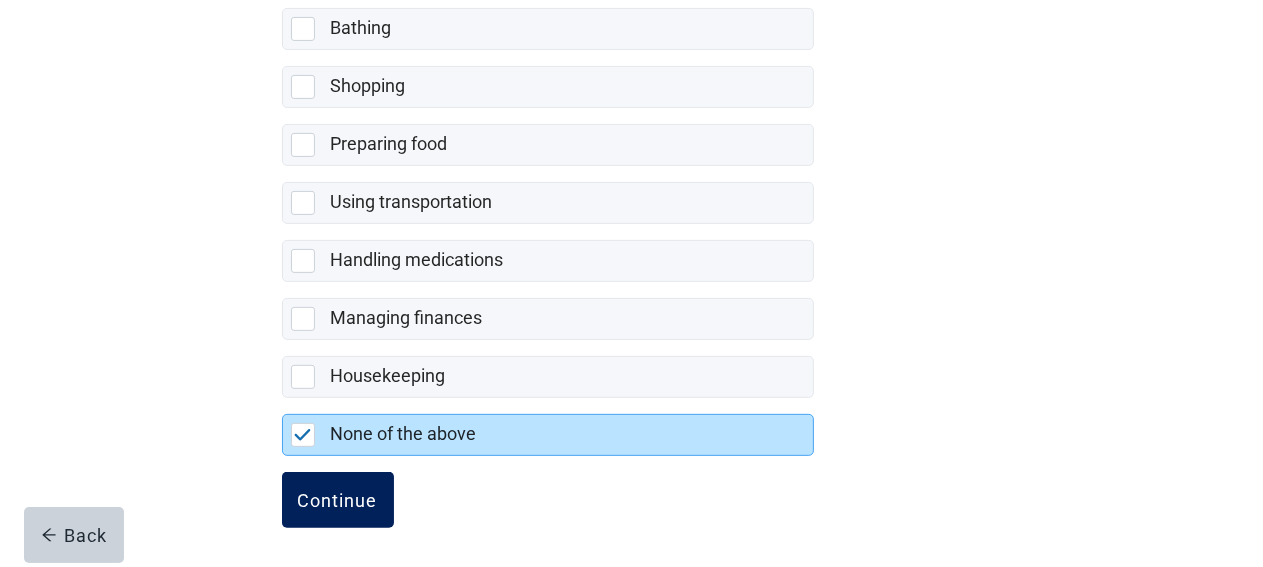 click on "Continue" at bounding box center (338, 500) 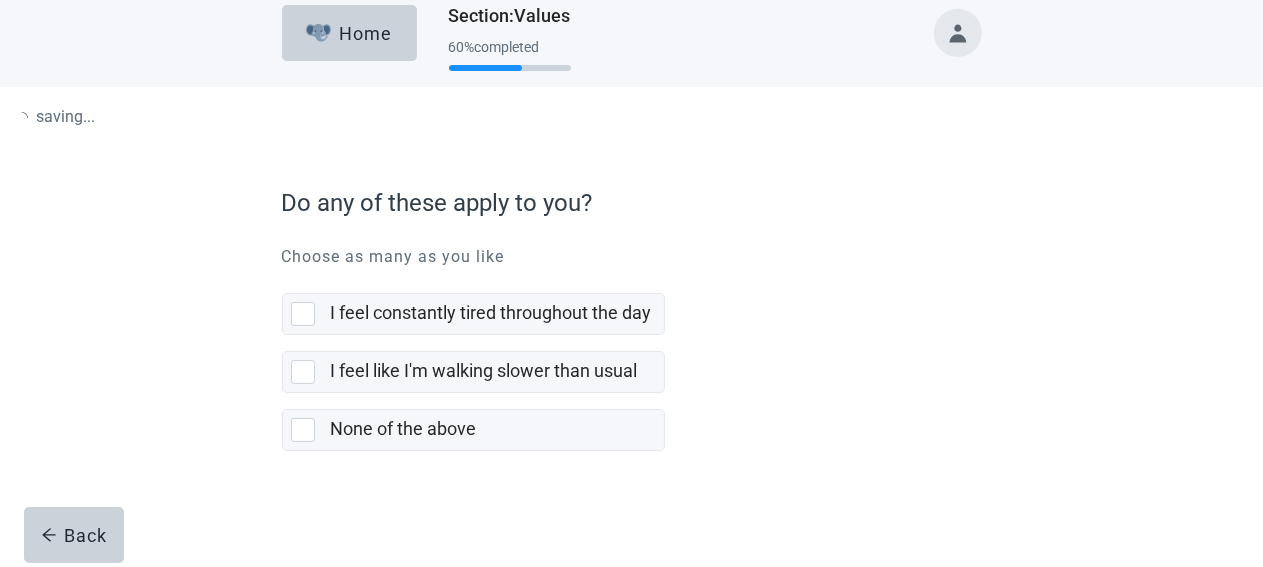 scroll, scrollTop: 0, scrollLeft: 0, axis: both 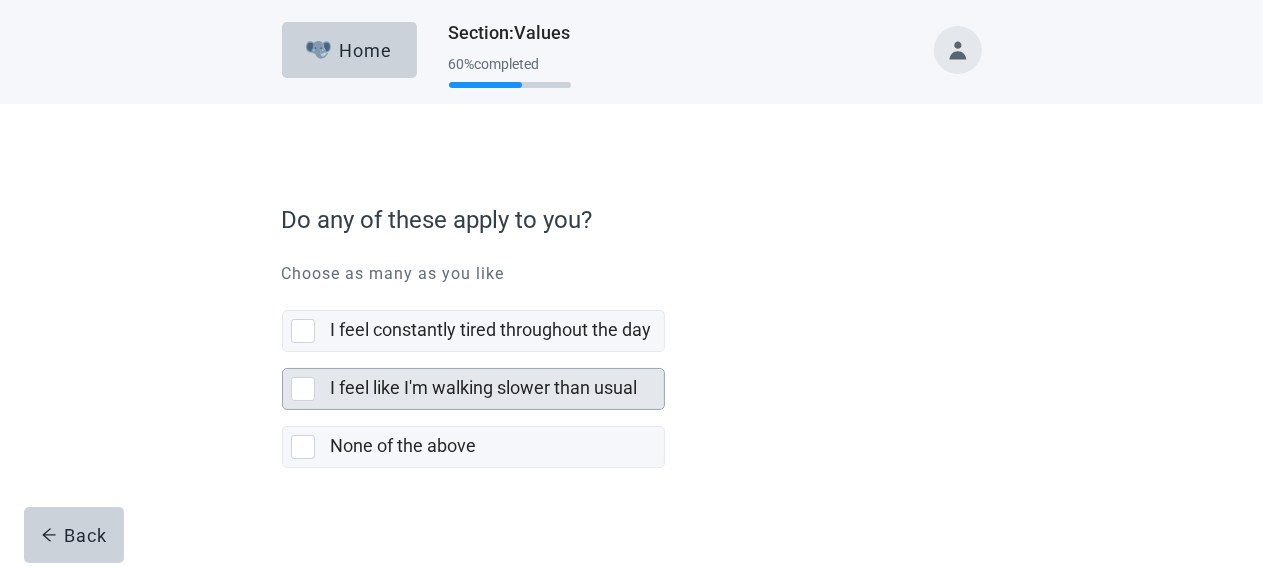 click at bounding box center [303, 389] 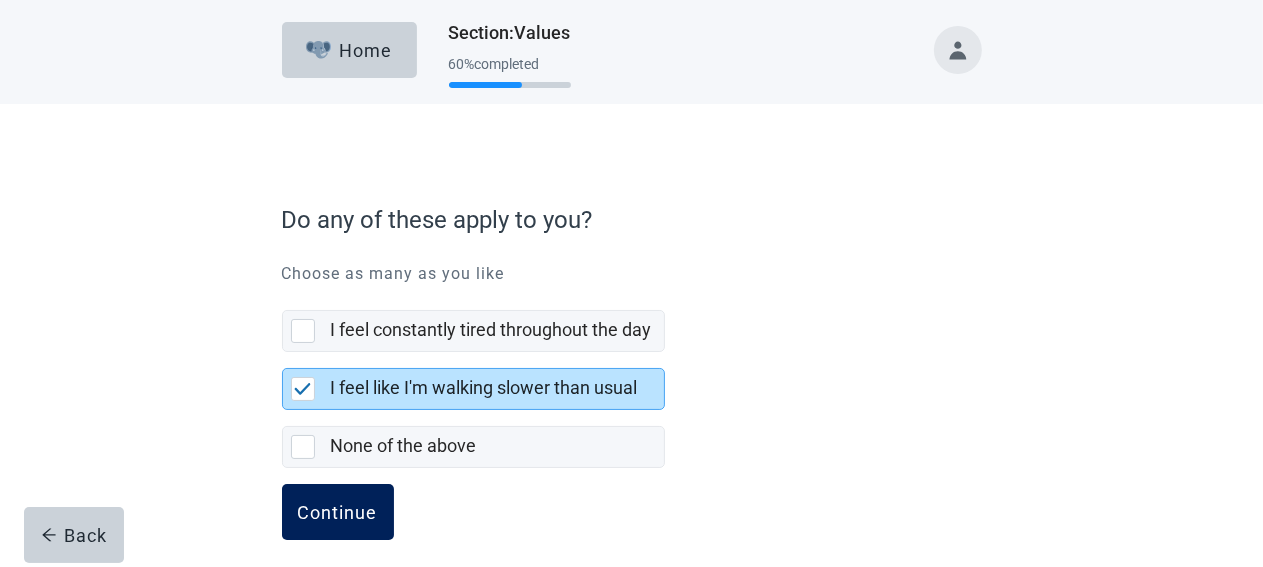 click on "Continue" at bounding box center (338, 512) 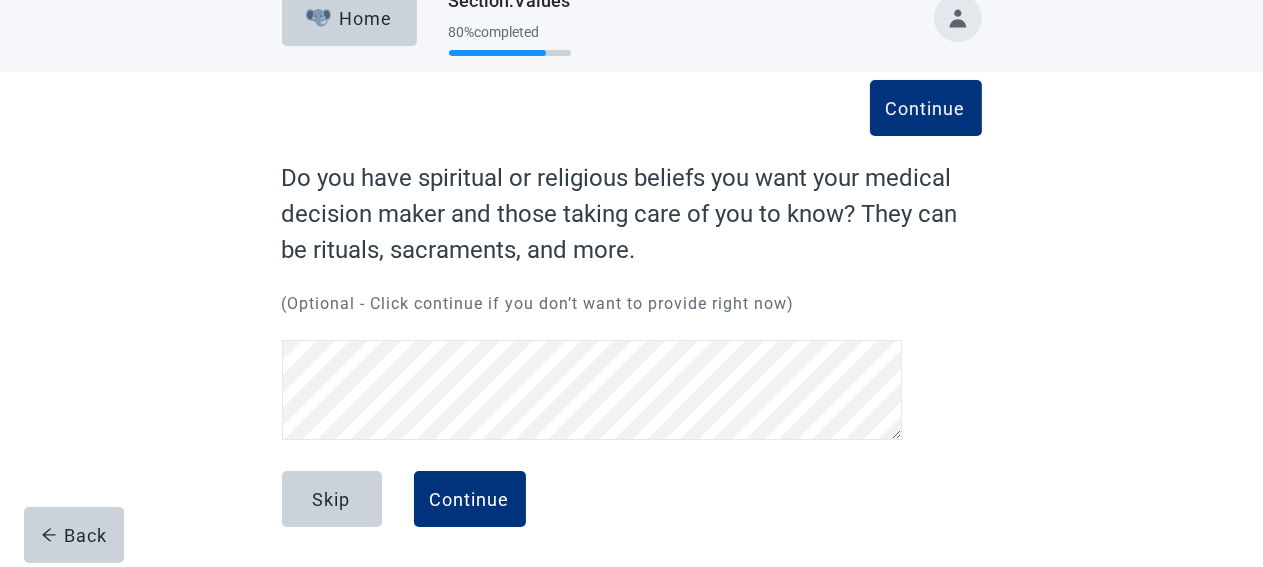 scroll, scrollTop: 32, scrollLeft: 0, axis: vertical 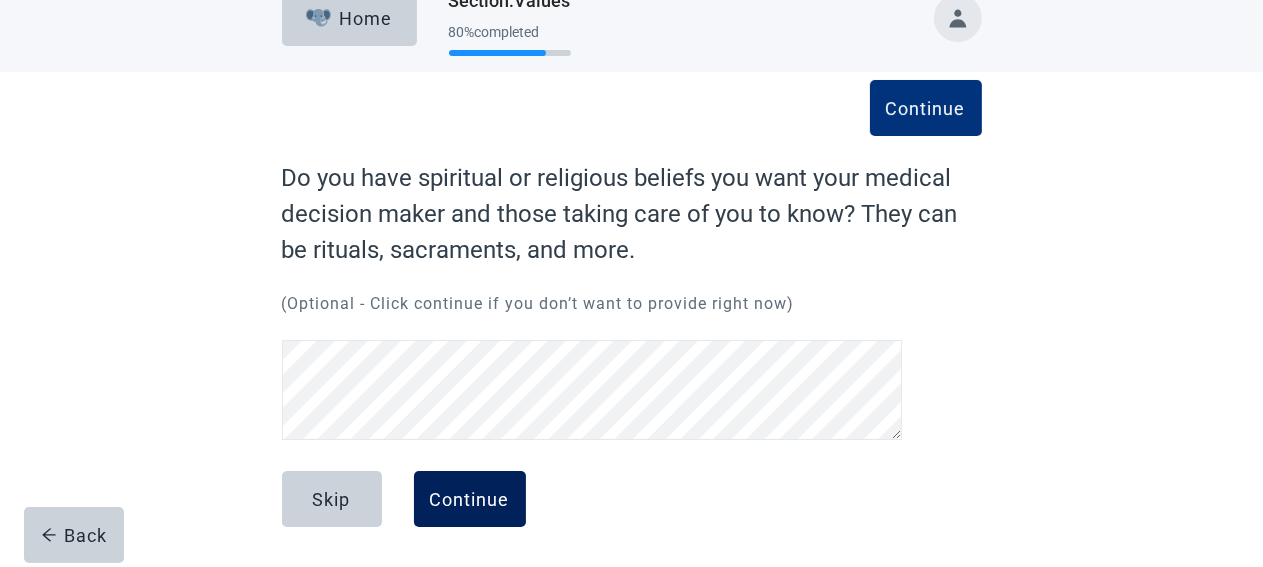 click on "Continue" at bounding box center (470, 499) 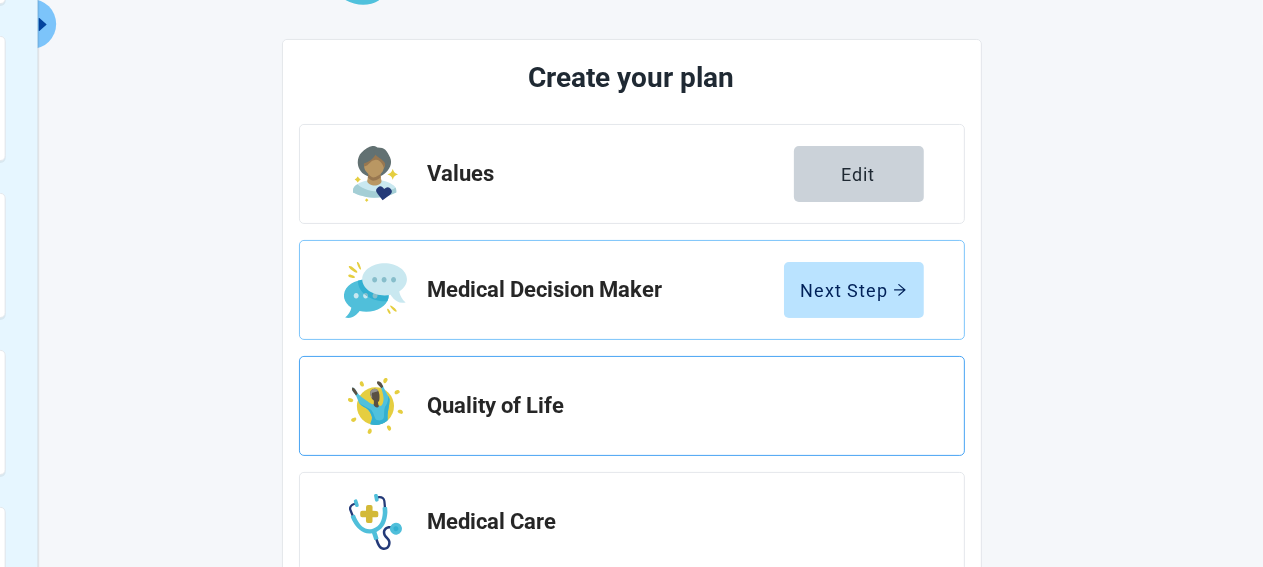 scroll, scrollTop: 211, scrollLeft: 0, axis: vertical 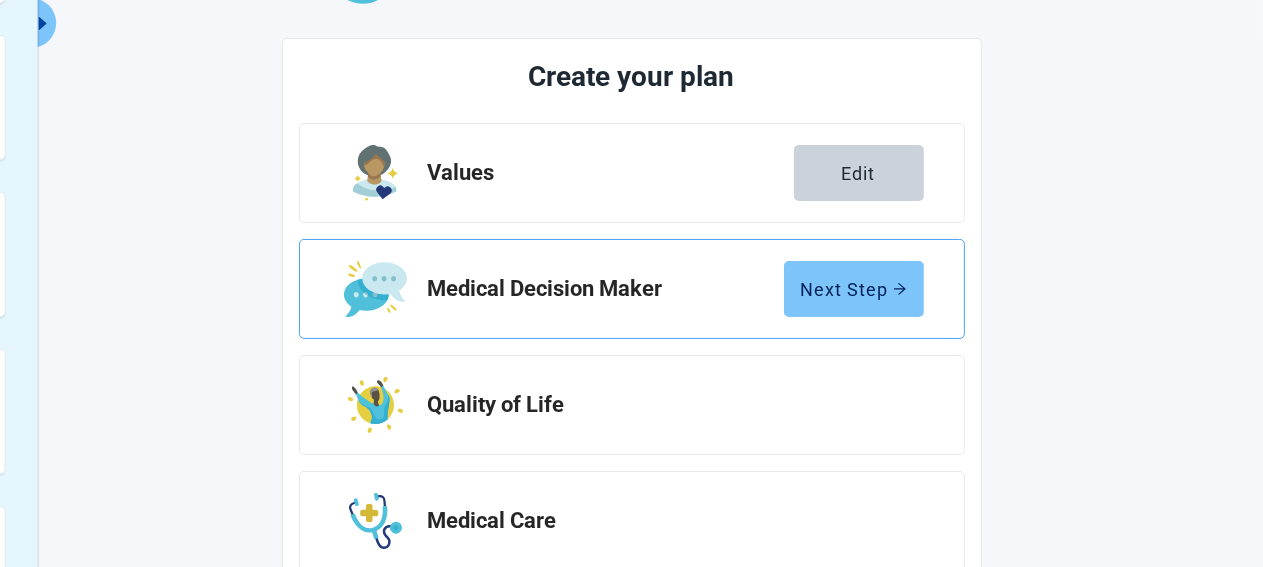 click on "Next Step" at bounding box center [854, 289] 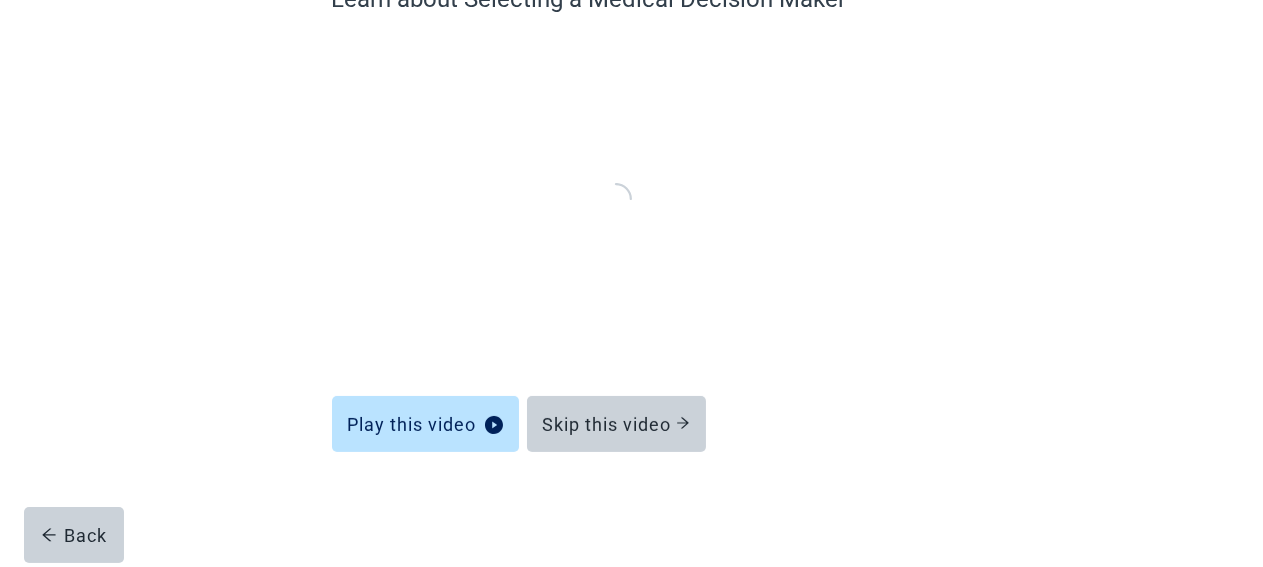 scroll, scrollTop: 204, scrollLeft: 0, axis: vertical 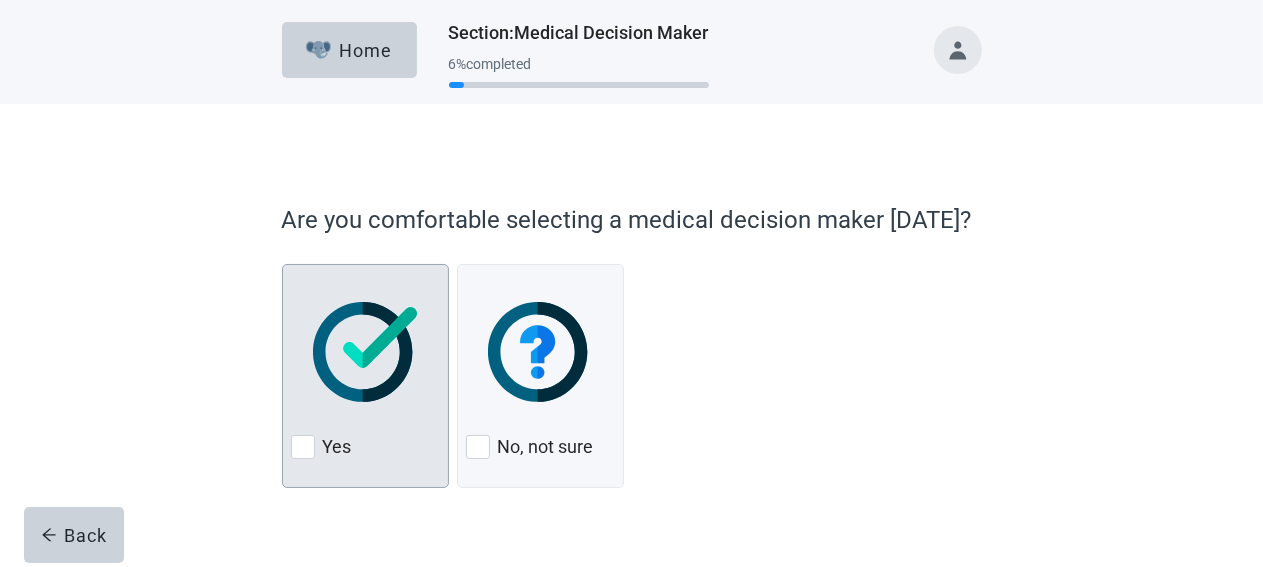 click on "Yes" at bounding box center [365, 447] 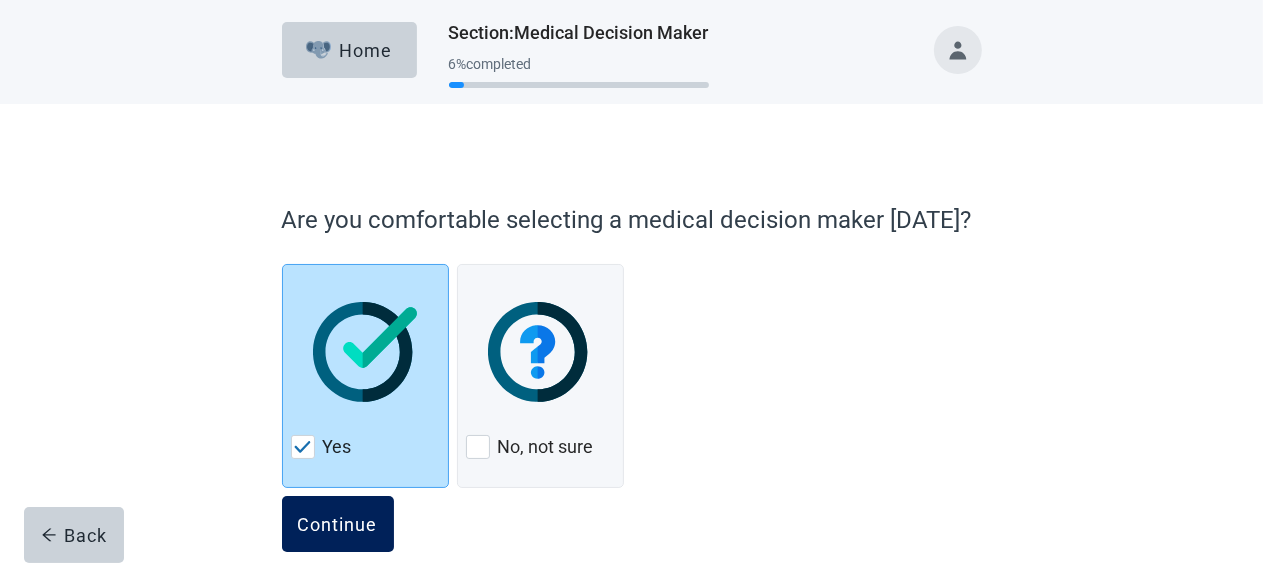 click on "Continue" at bounding box center (338, 524) 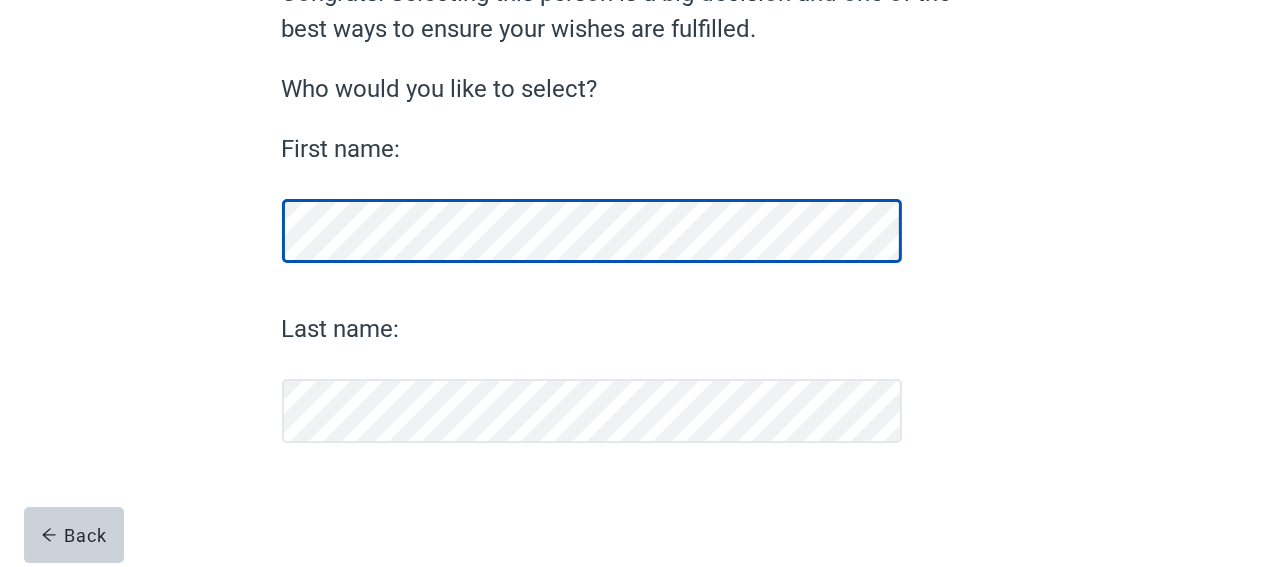 scroll, scrollTop: 216, scrollLeft: 0, axis: vertical 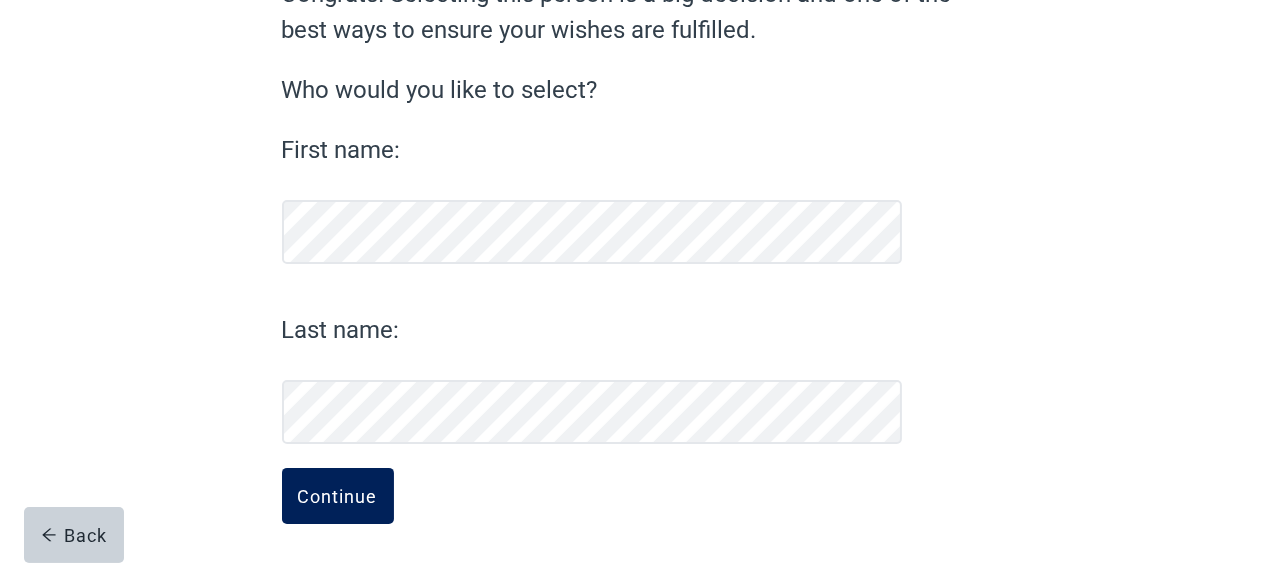 click on "Continue" at bounding box center [338, 496] 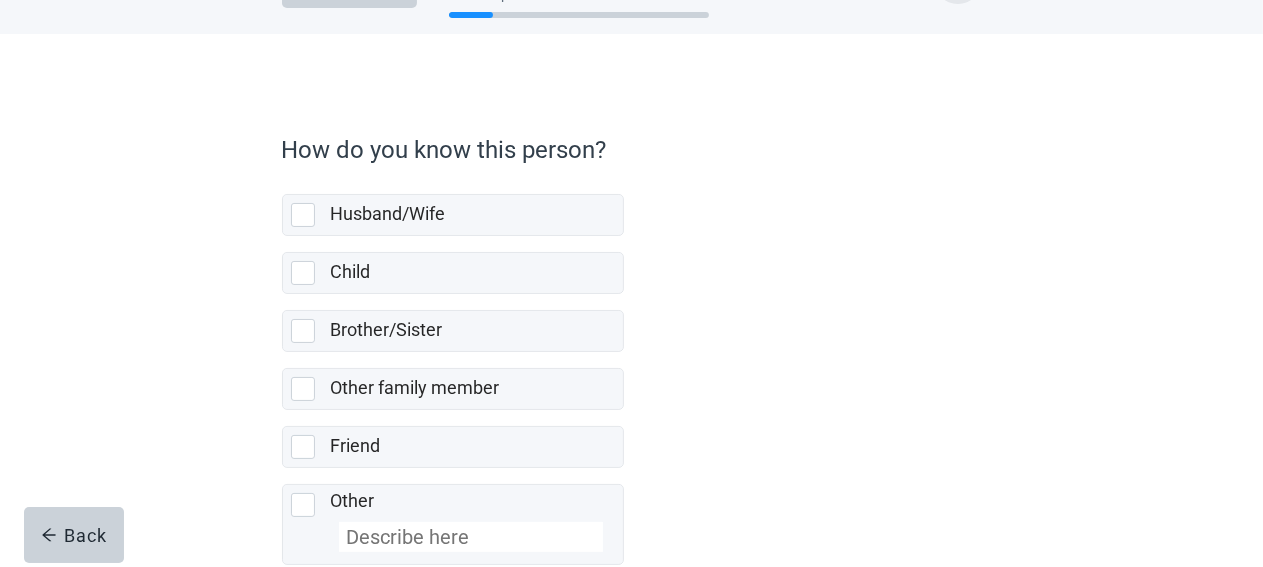 scroll, scrollTop: 105, scrollLeft: 0, axis: vertical 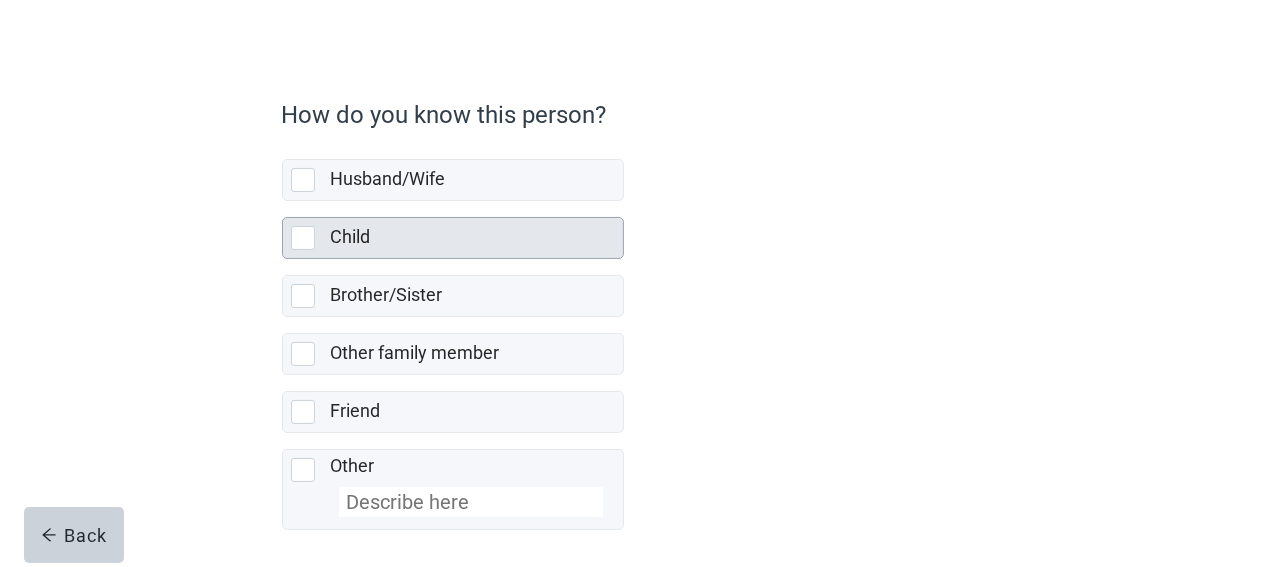 click at bounding box center [303, 238] 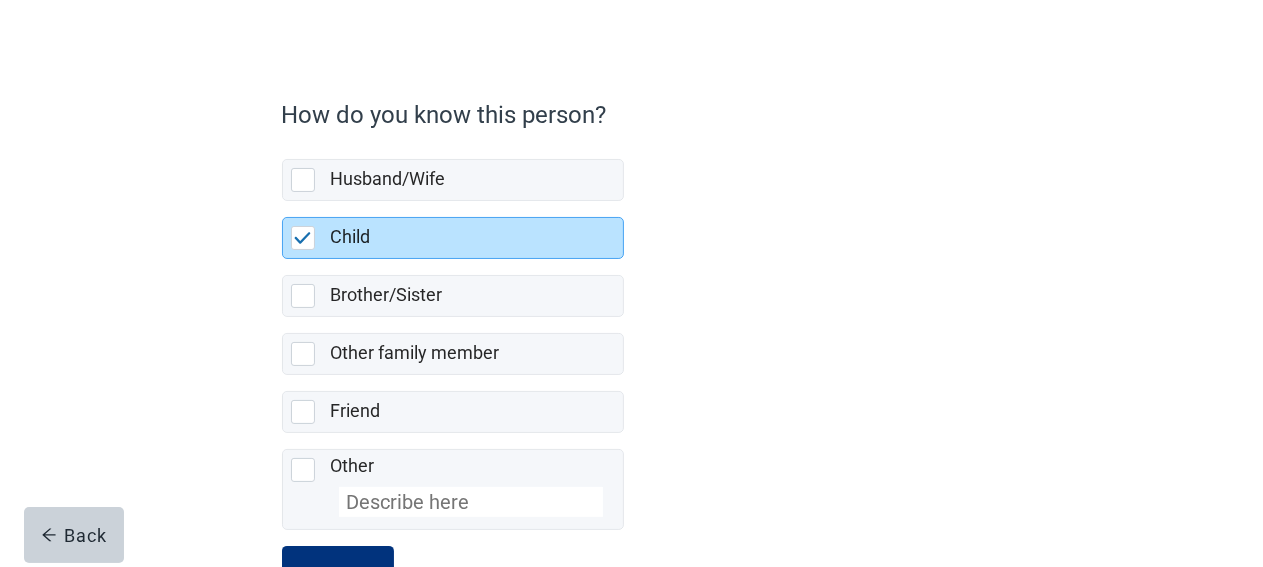 scroll, scrollTop: 181, scrollLeft: 0, axis: vertical 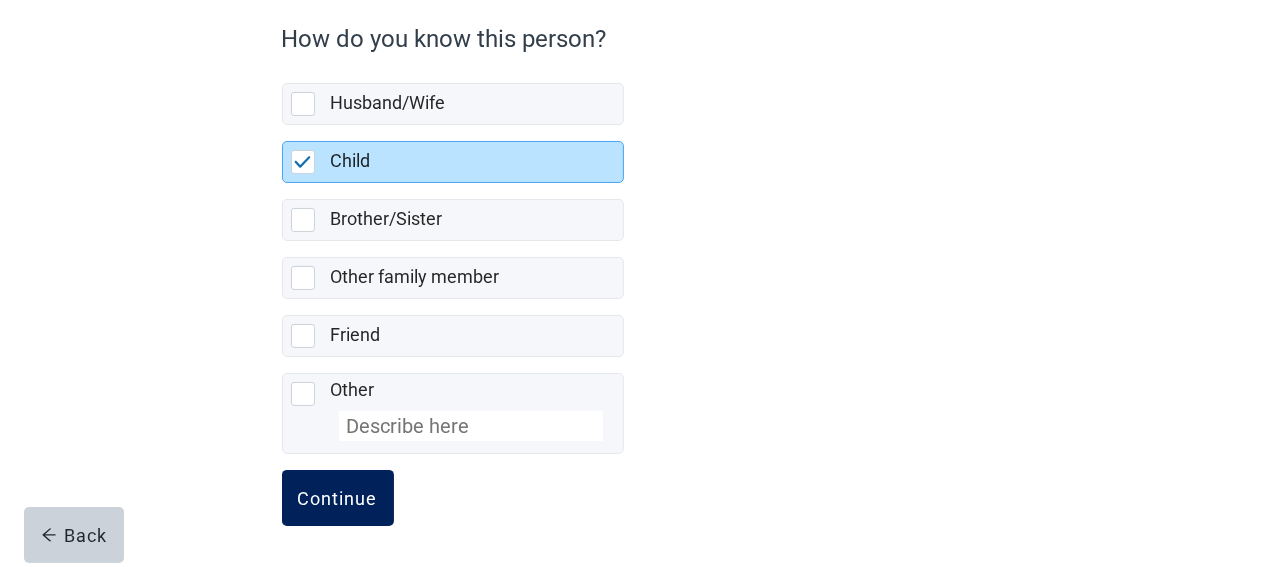 click on "Continue" at bounding box center (338, 498) 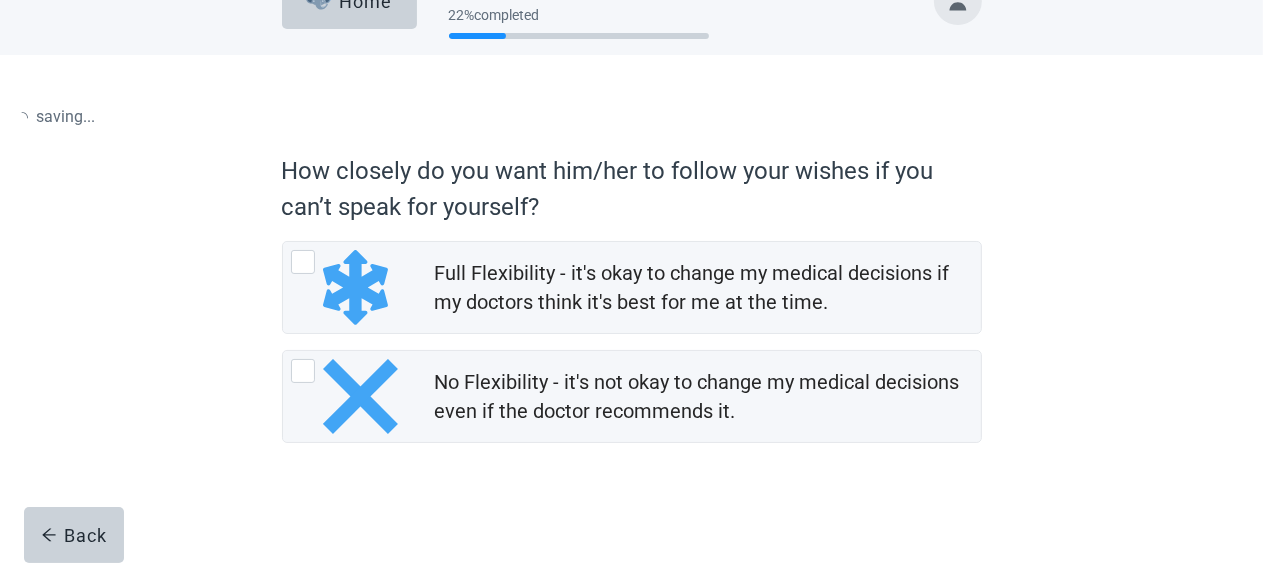 scroll, scrollTop: 0, scrollLeft: 0, axis: both 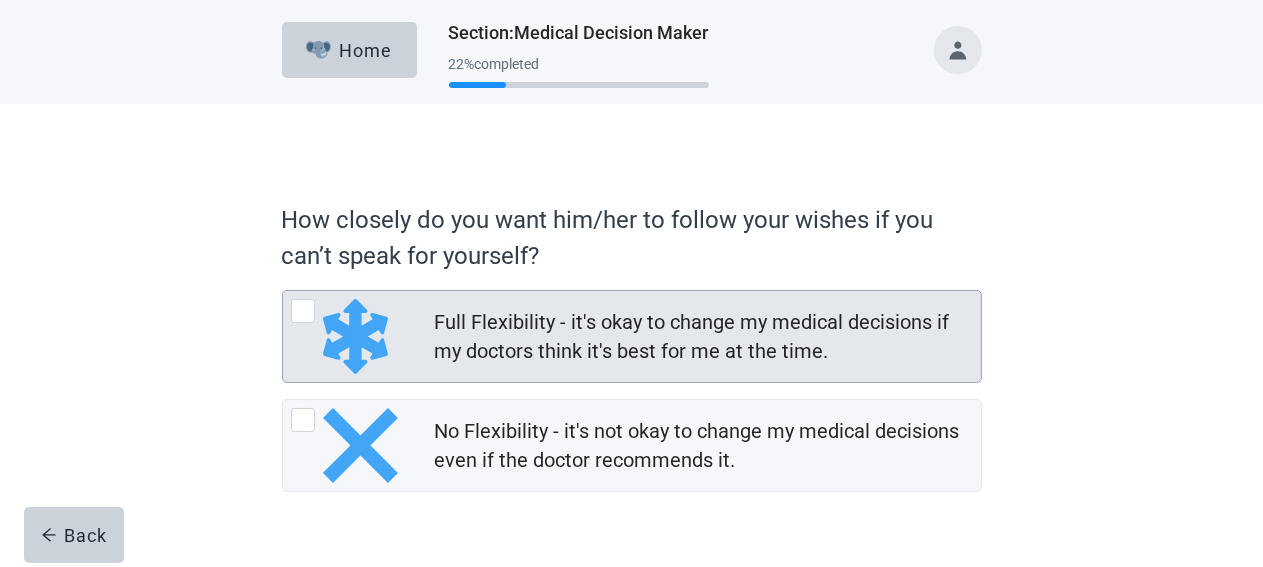 click at bounding box center (303, 311) 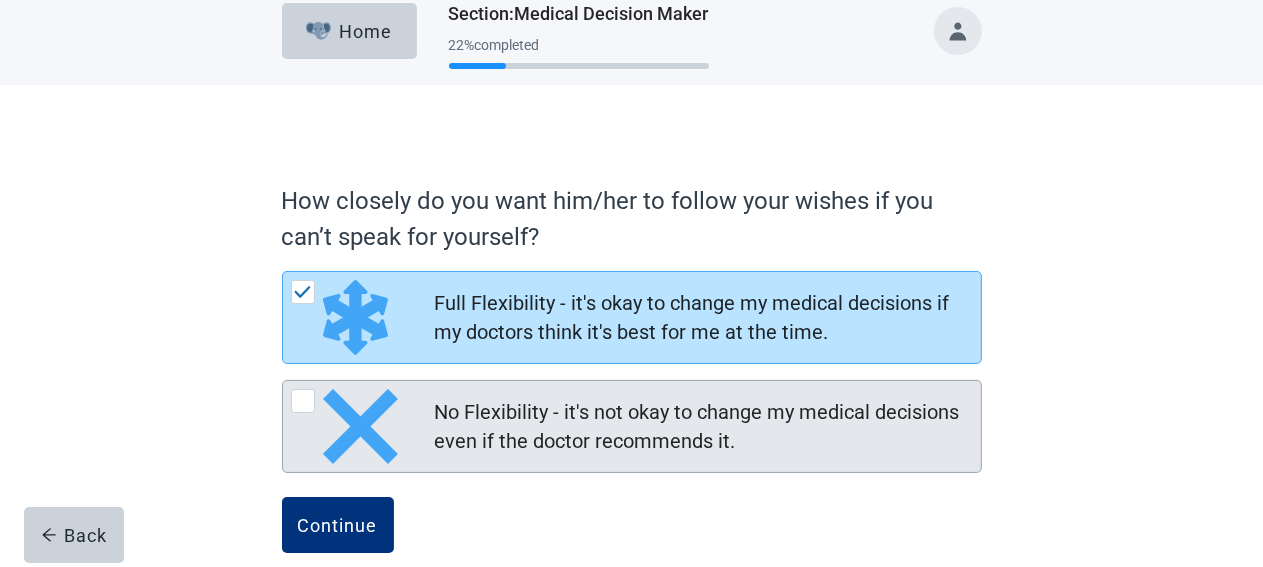 scroll, scrollTop: 48, scrollLeft: 0, axis: vertical 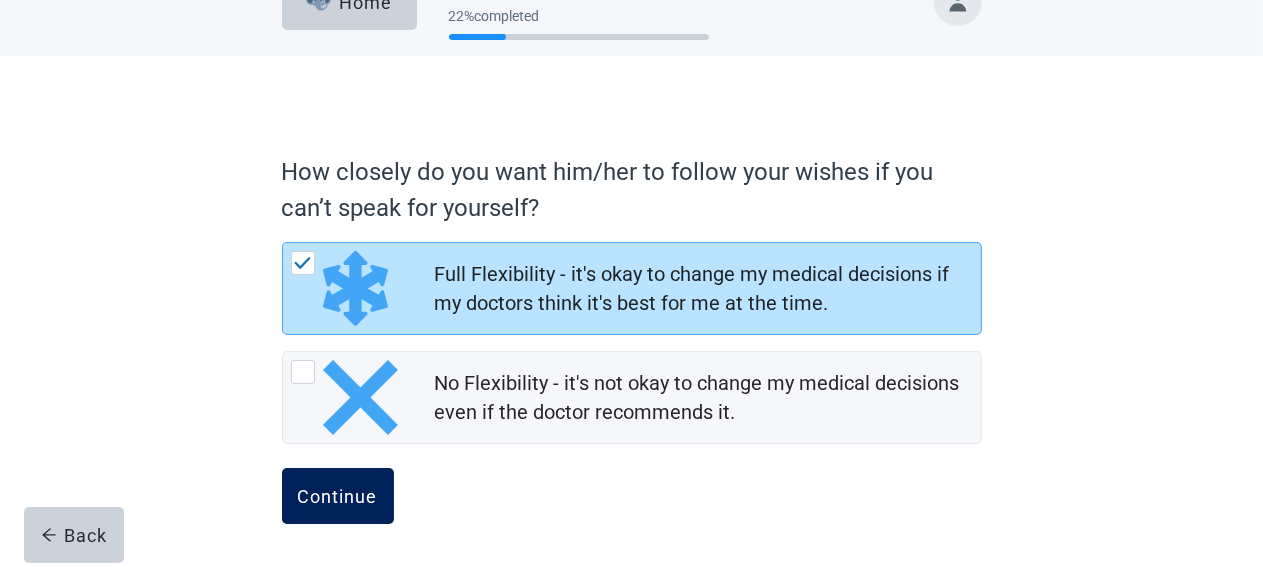 click on "Continue" at bounding box center [338, 496] 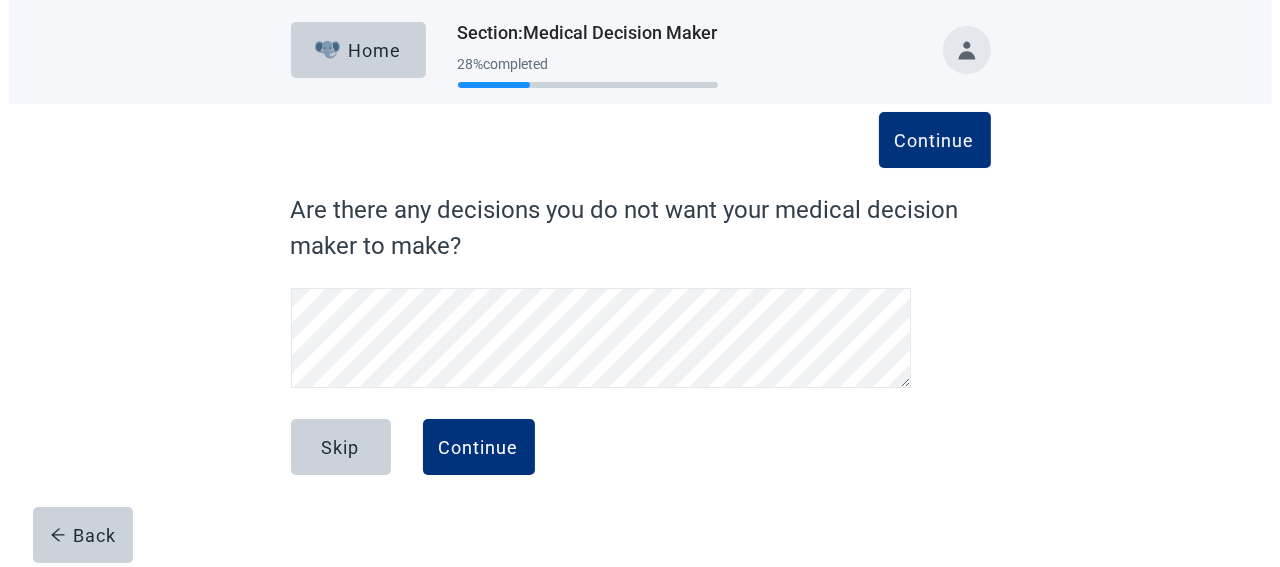 scroll, scrollTop: 0, scrollLeft: 0, axis: both 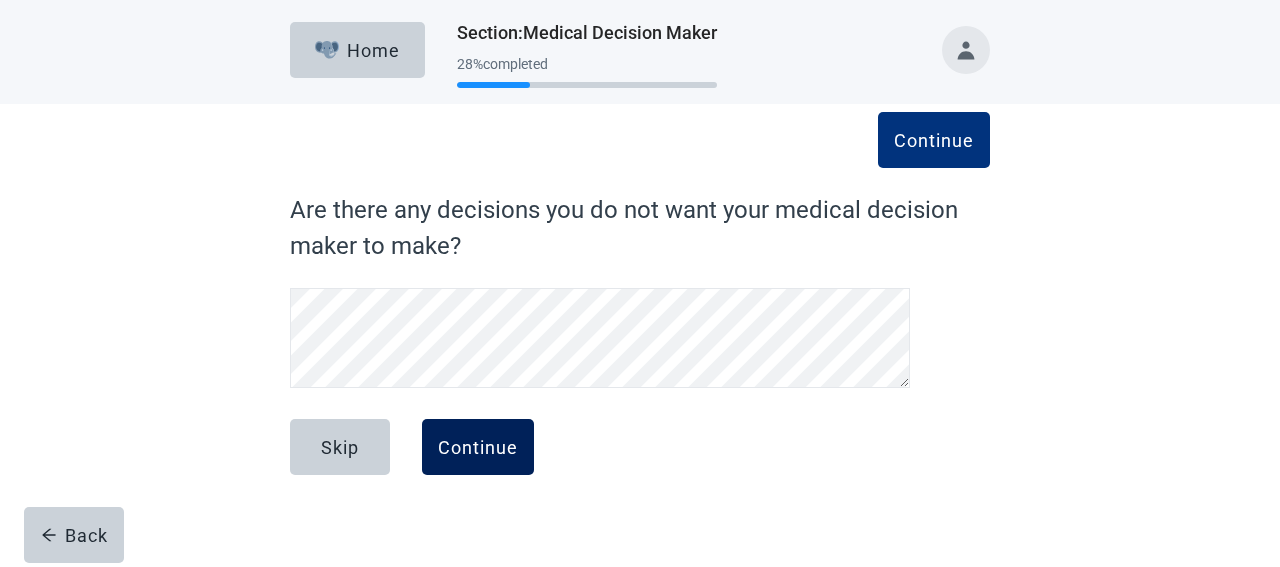 click on "Continue" at bounding box center [478, 447] 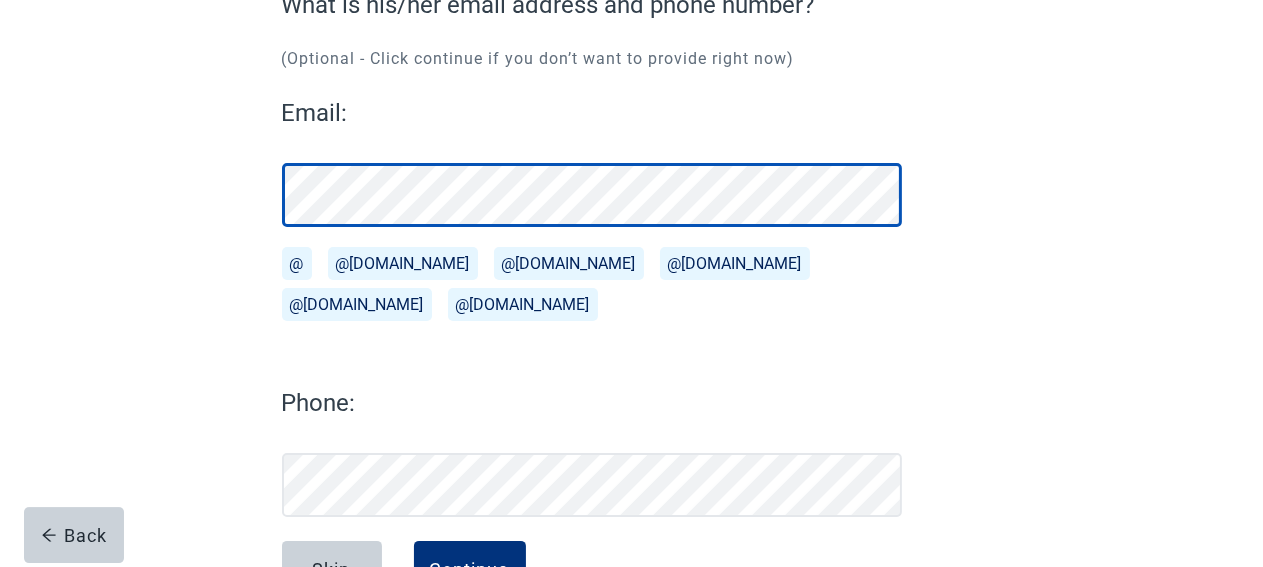 scroll, scrollTop: 173, scrollLeft: 0, axis: vertical 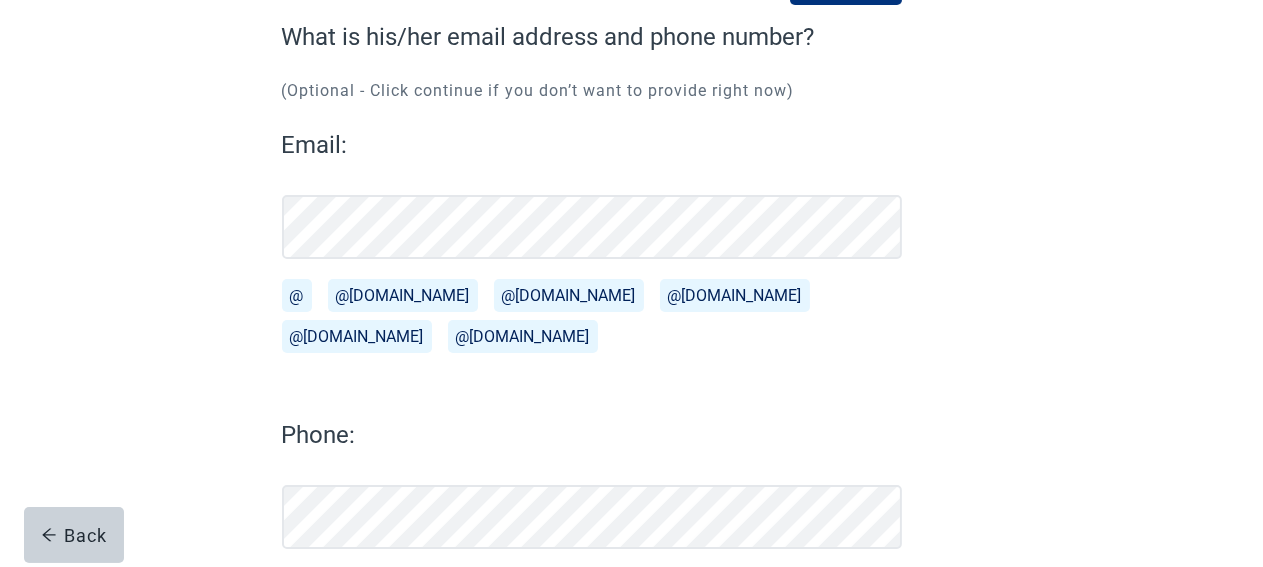 click on "Continue What is his/her email address and phone number? (Optional - Click continue if you don’t want to provide right now) Email: @ @[DOMAIN_NAME][EMAIL_ADDRESS][DOMAIN_NAME] @[DOMAIN_NAME][EMAIL_ADDRESS][DOMAIN_NAME] @[DOMAIN_NAME] Phone: Back Skip Continue" at bounding box center (631, 302) 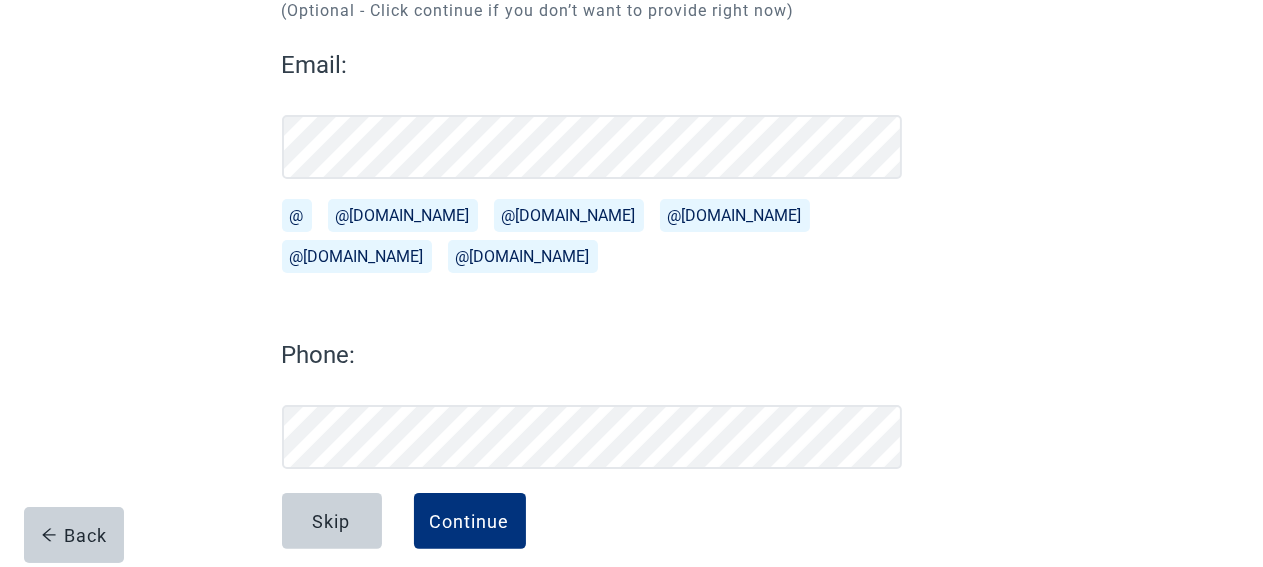 scroll, scrollTop: 279, scrollLeft: 0, axis: vertical 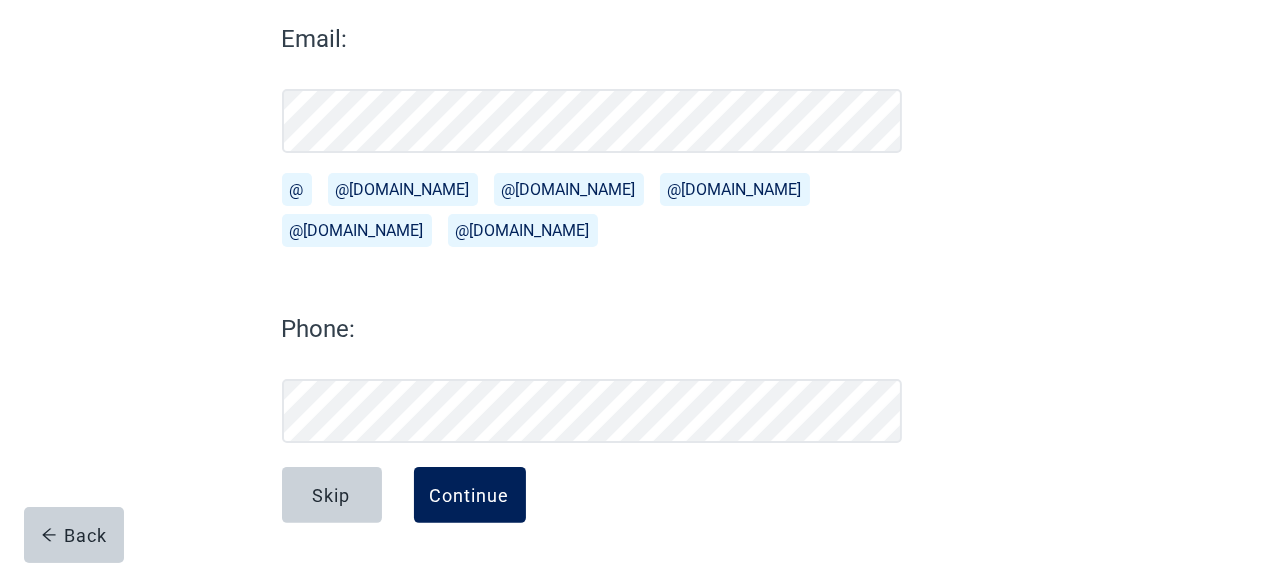 click on "Continue" at bounding box center (470, 495) 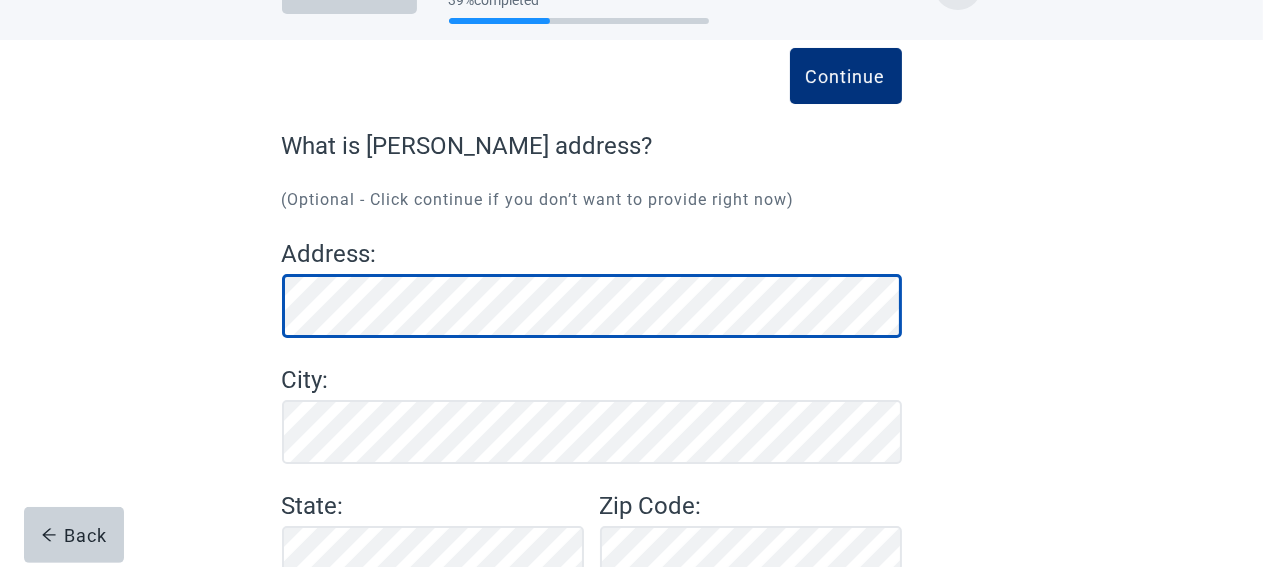 scroll, scrollTop: 105, scrollLeft: 0, axis: vertical 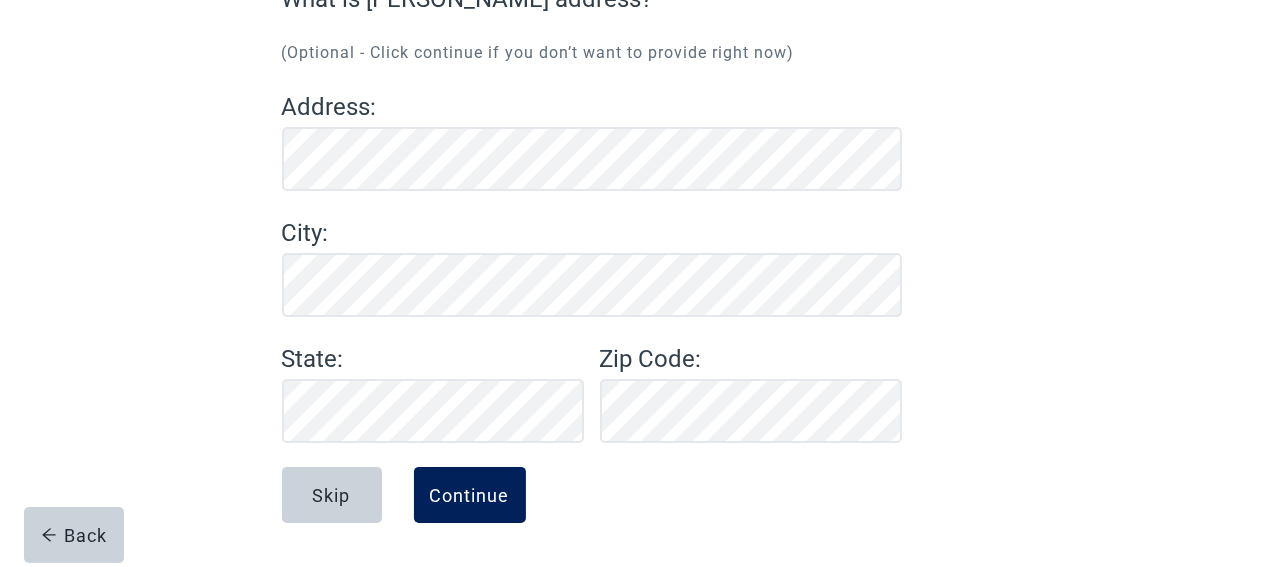 click on "Continue" at bounding box center [470, 495] 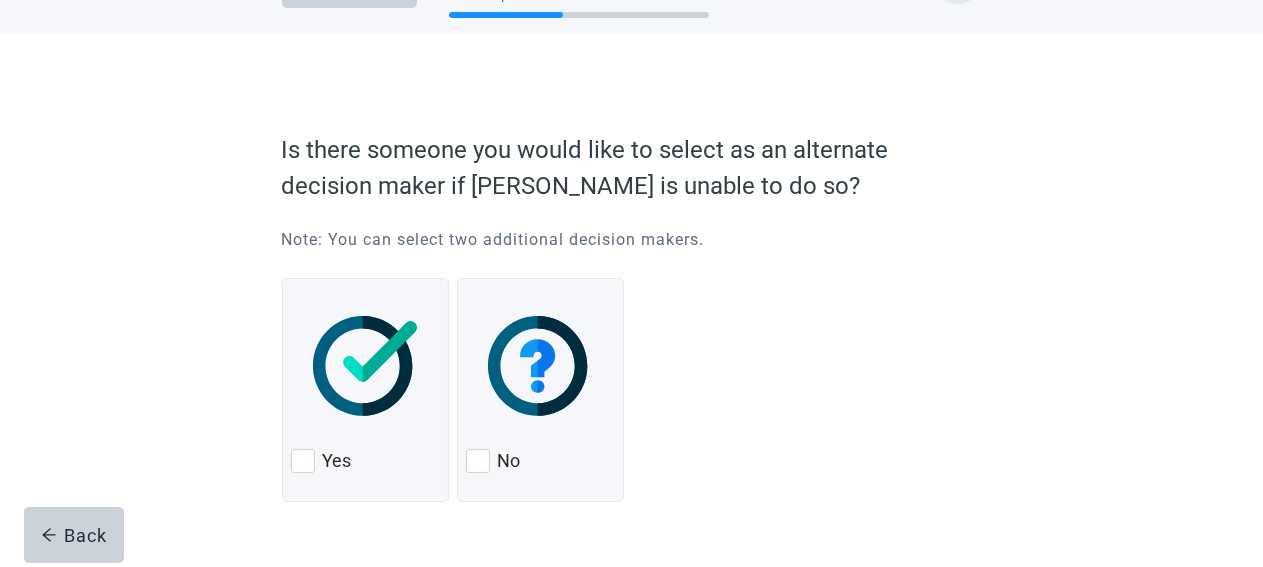 scroll, scrollTop: 105, scrollLeft: 0, axis: vertical 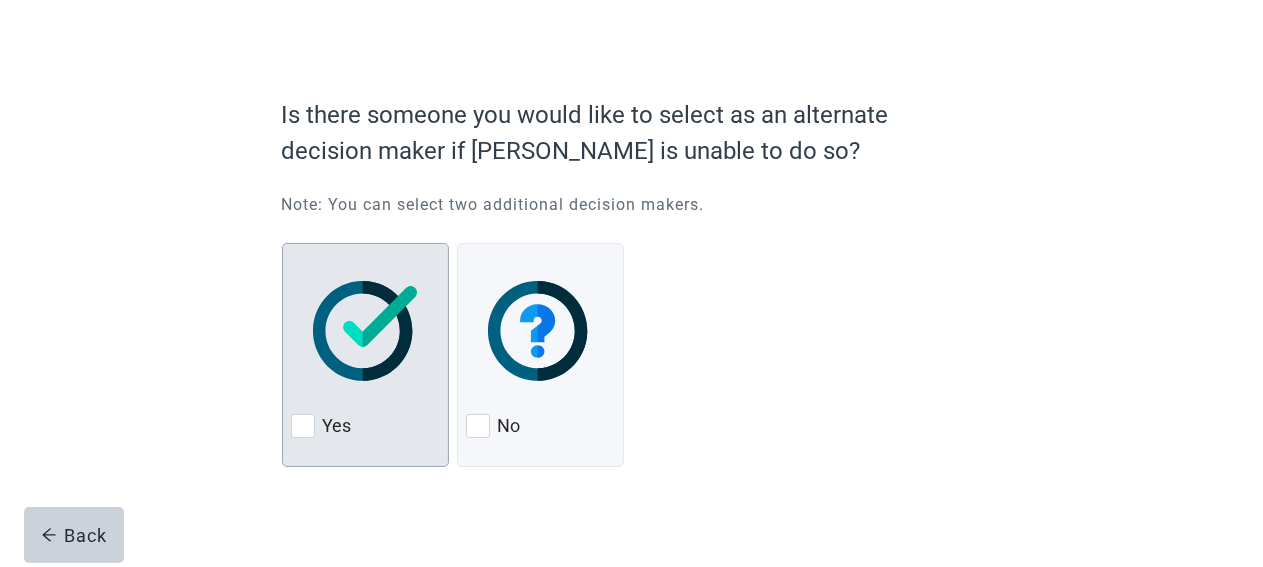 click at bounding box center (365, 331) 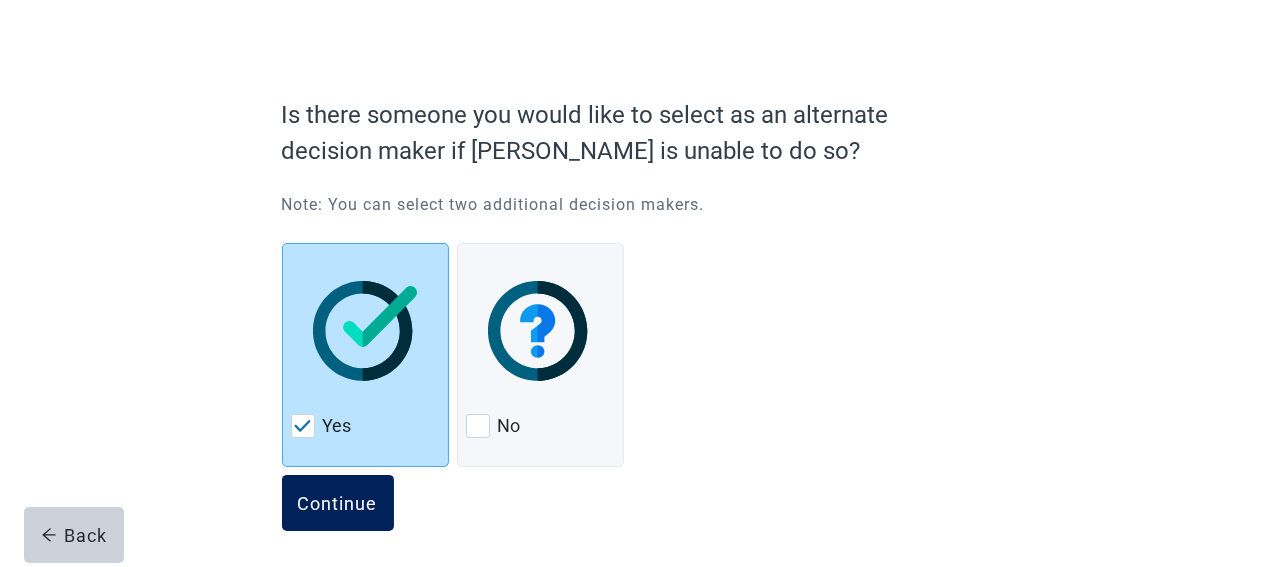 click on "Continue" at bounding box center [338, 503] 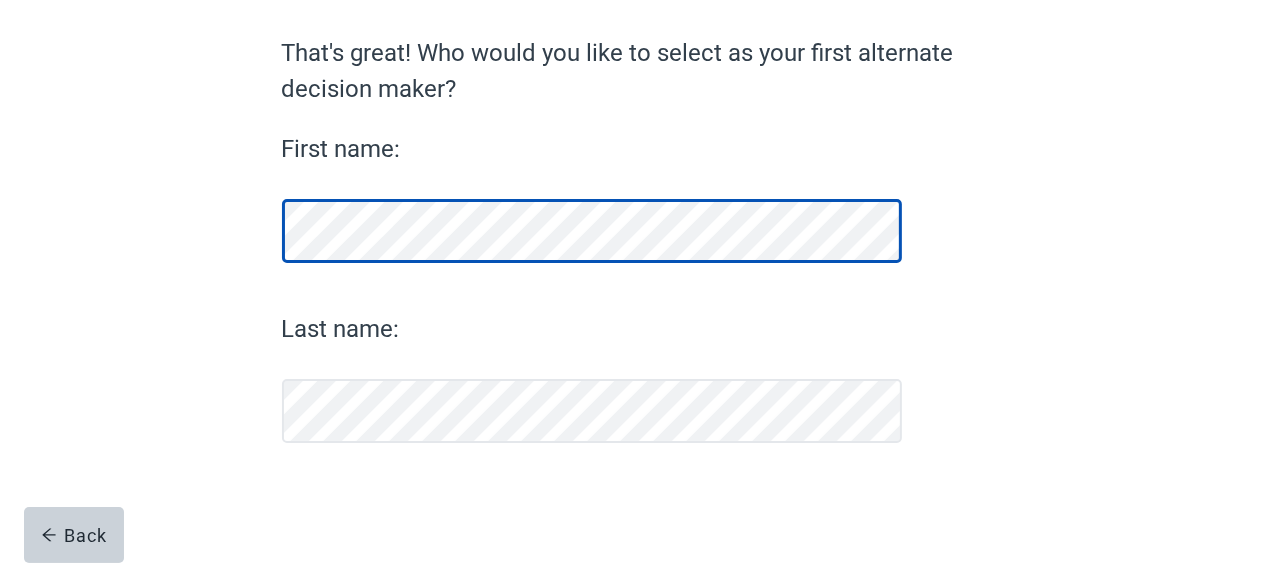 scroll, scrollTop: 156, scrollLeft: 0, axis: vertical 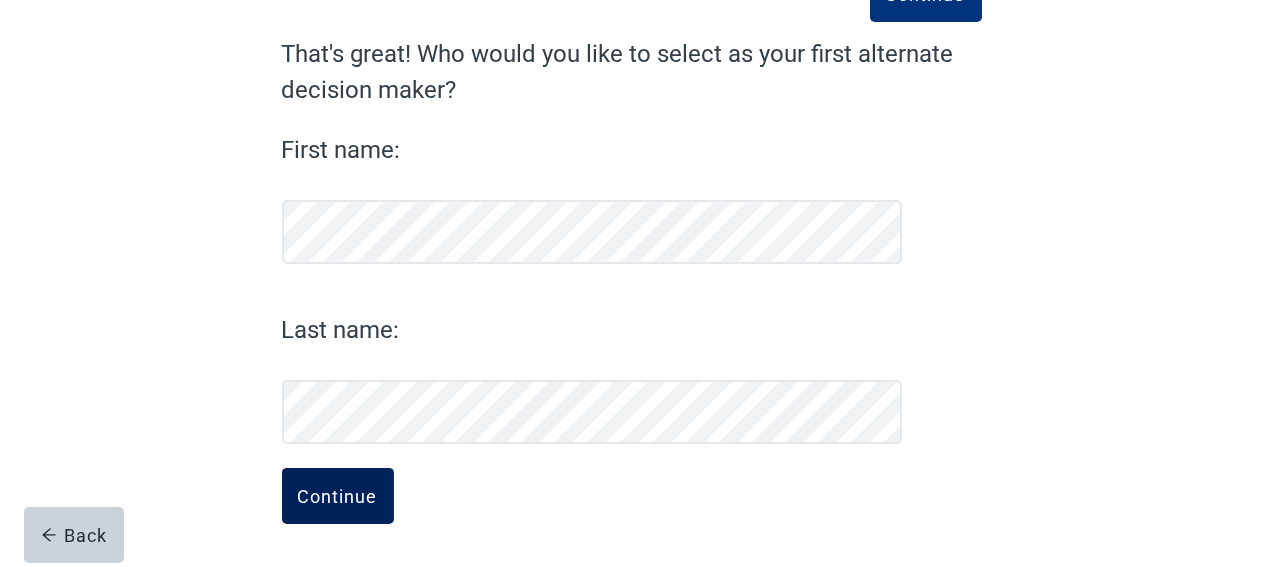 click on "Continue" at bounding box center [338, 496] 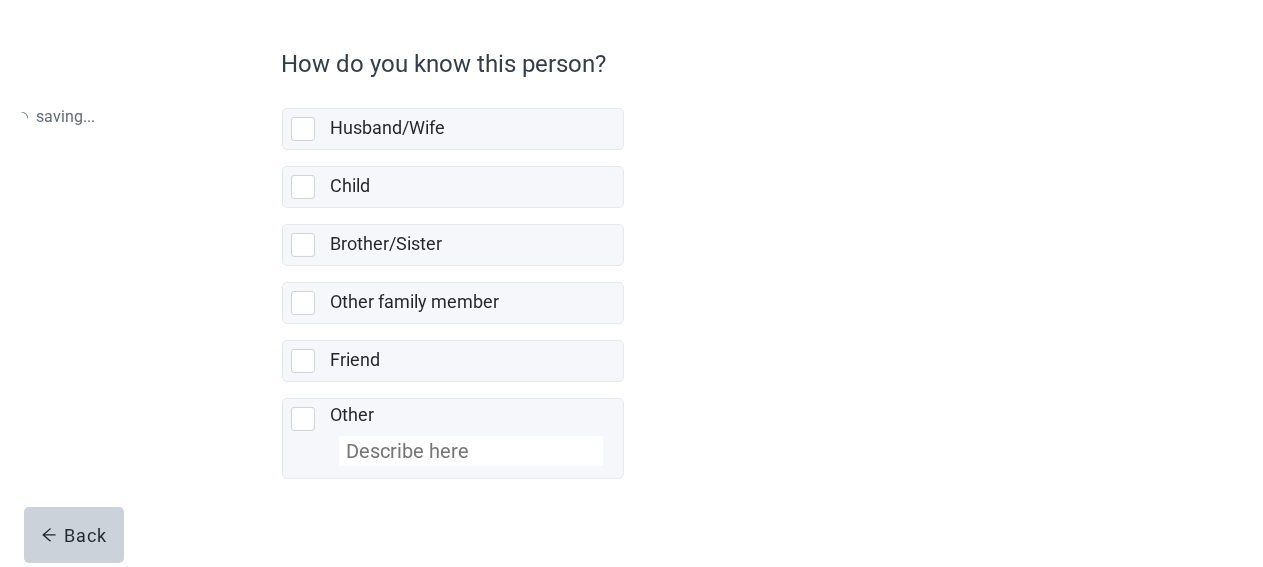 scroll, scrollTop: 0, scrollLeft: 0, axis: both 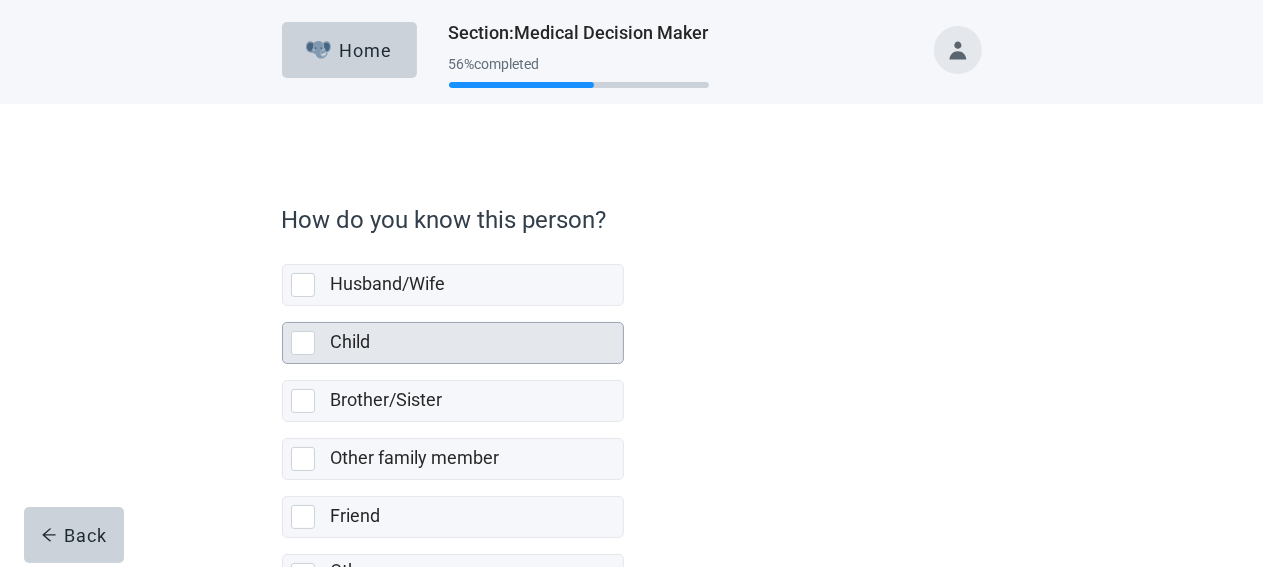 click on "Child" at bounding box center (351, 341) 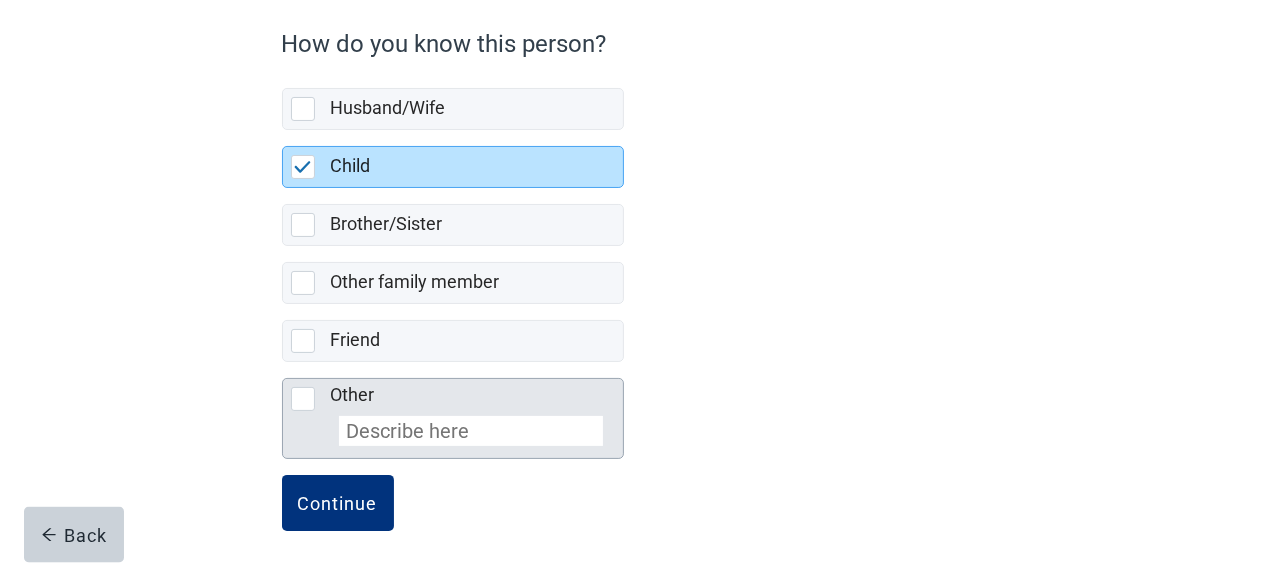 scroll, scrollTop: 181, scrollLeft: 0, axis: vertical 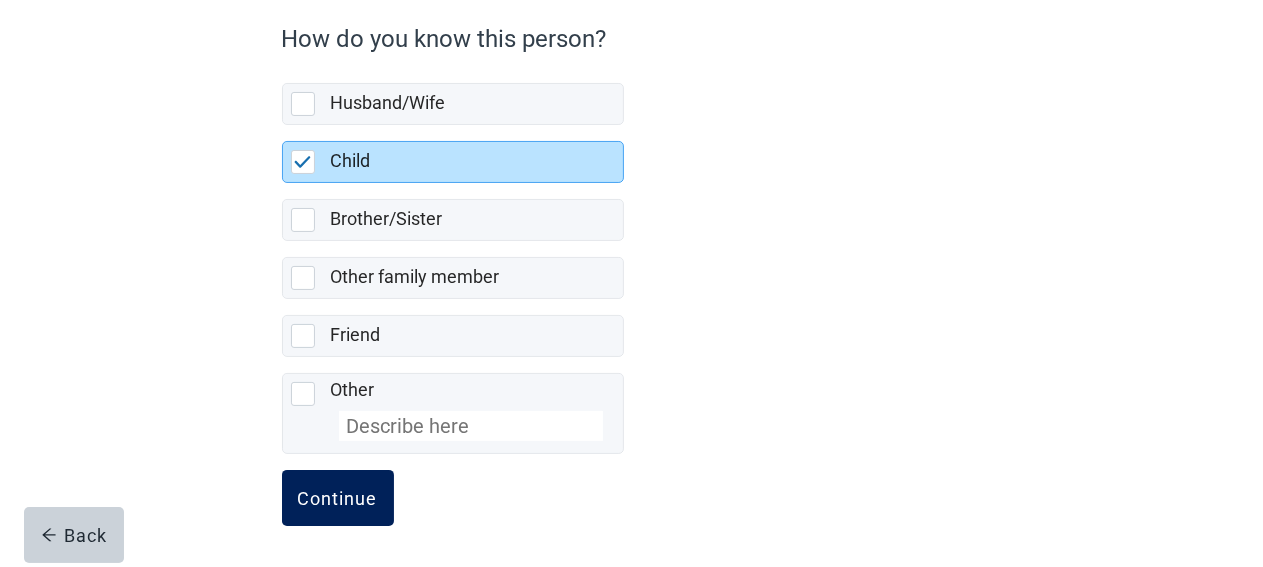 click on "Continue" at bounding box center [338, 498] 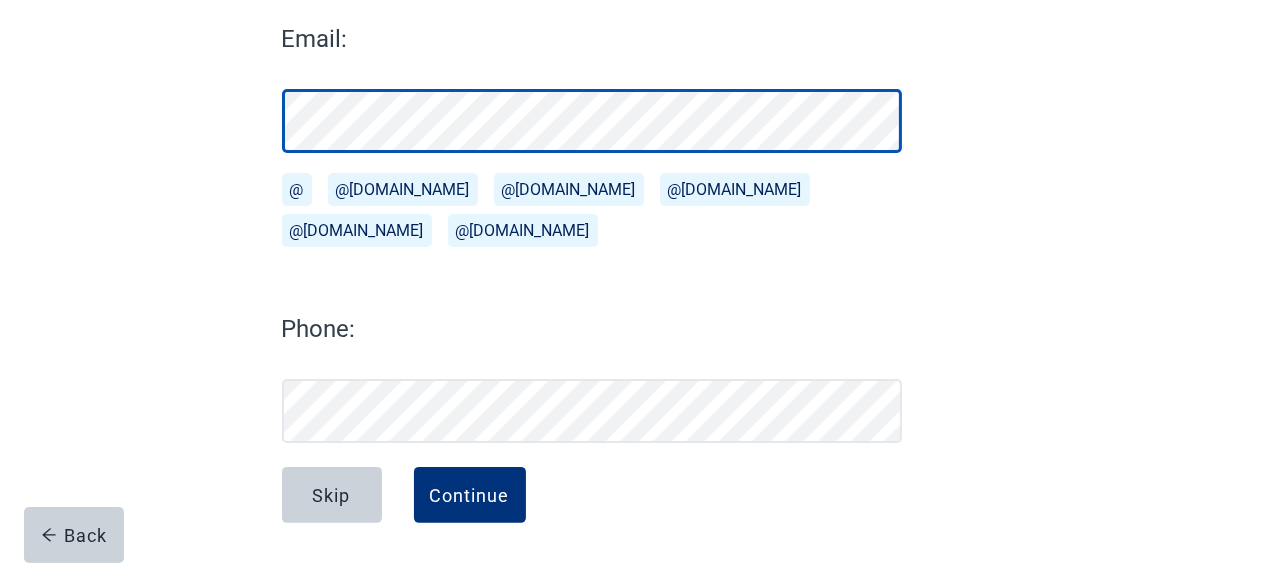 scroll, scrollTop: 279, scrollLeft: 0, axis: vertical 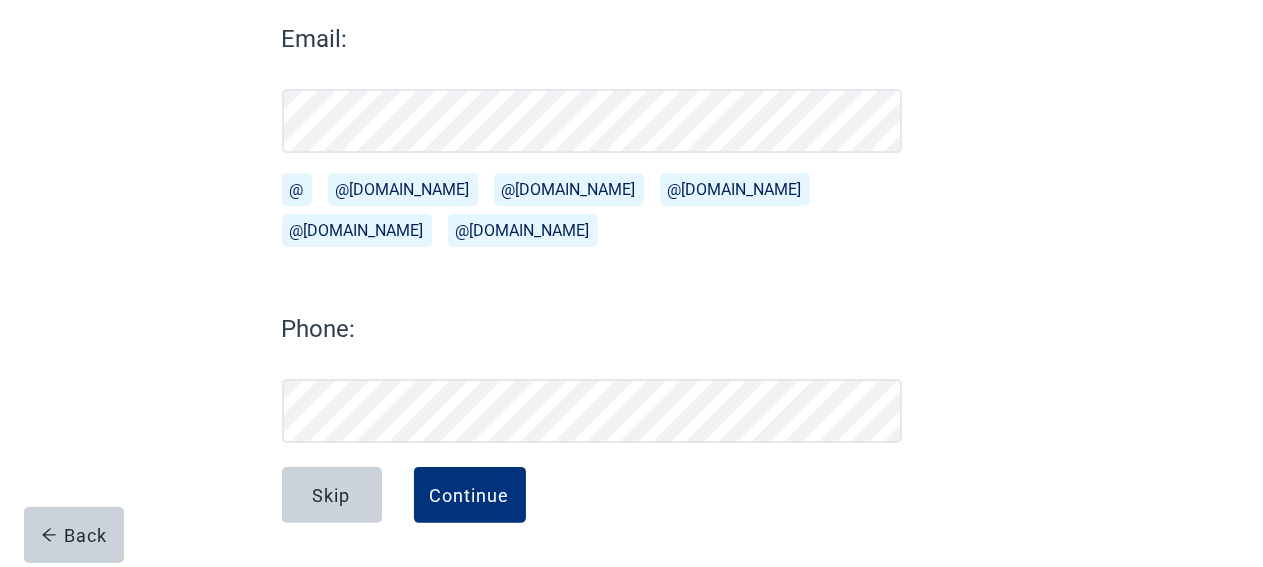 click on "@[DOMAIN_NAME]" at bounding box center [735, 189] 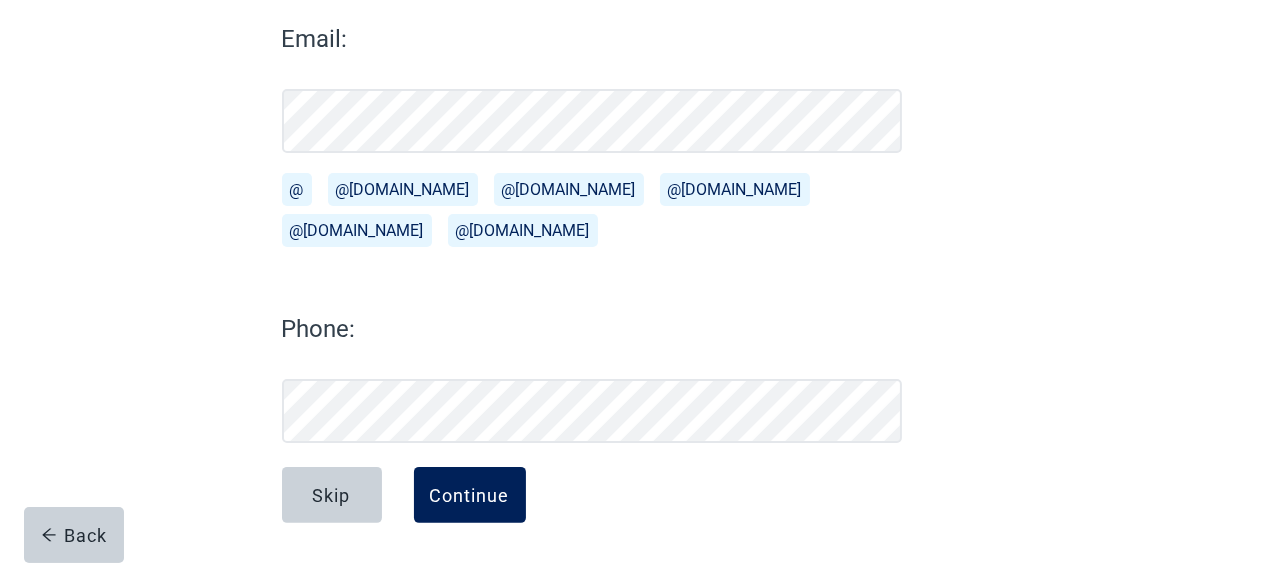 click on "Continue" at bounding box center [470, 495] 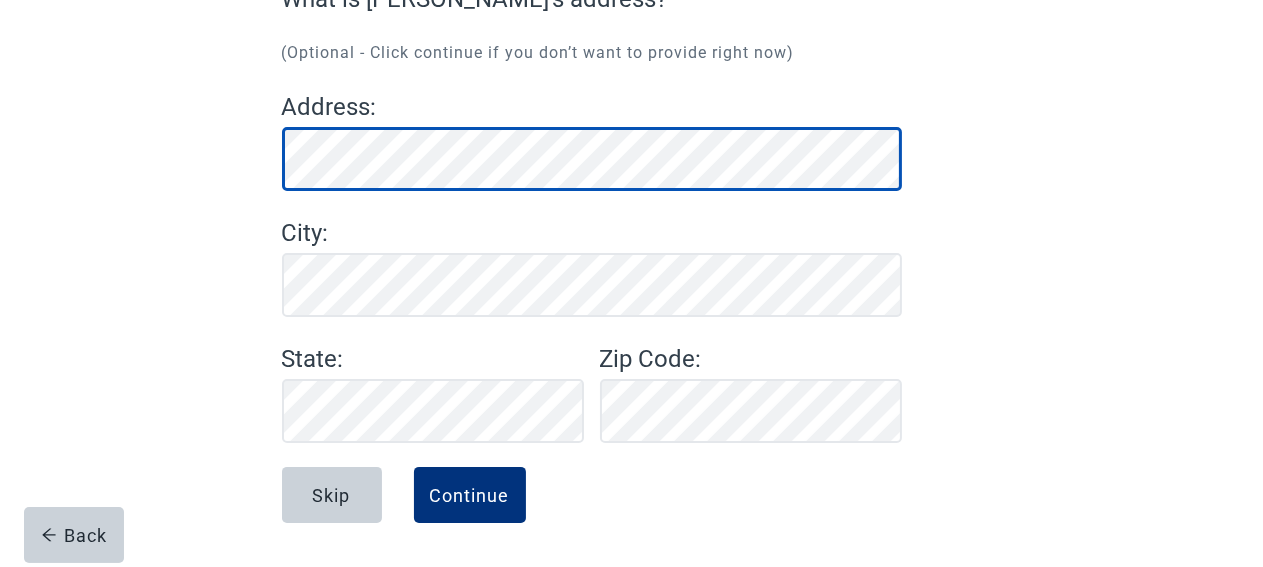 scroll, scrollTop: 211, scrollLeft: 0, axis: vertical 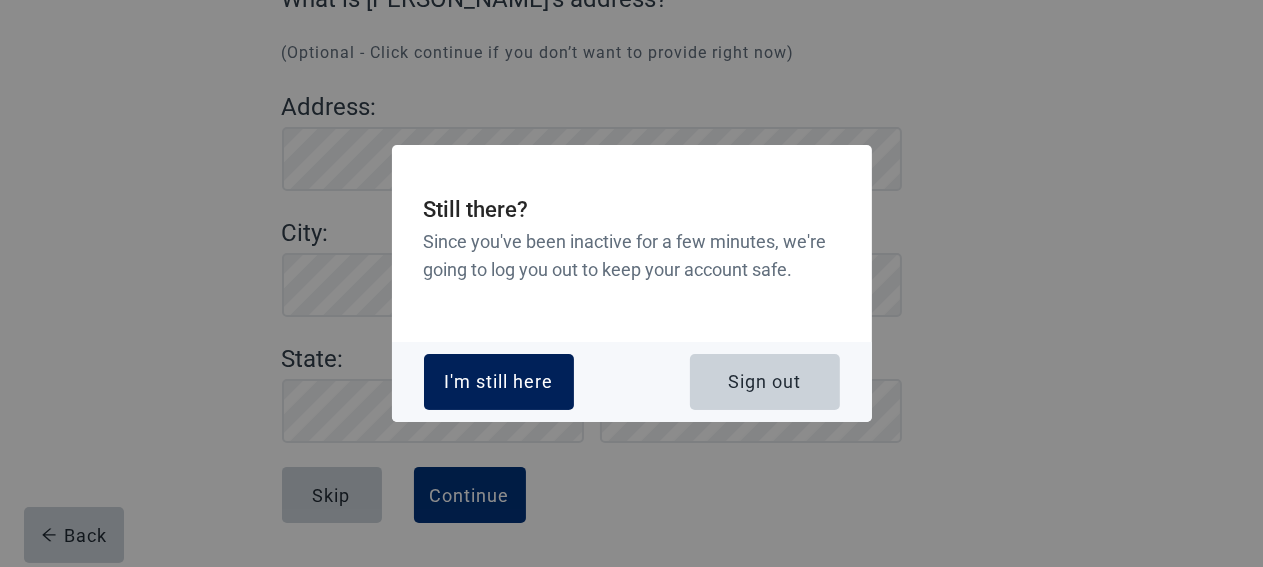 click on "I'm still here" at bounding box center [499, 382] 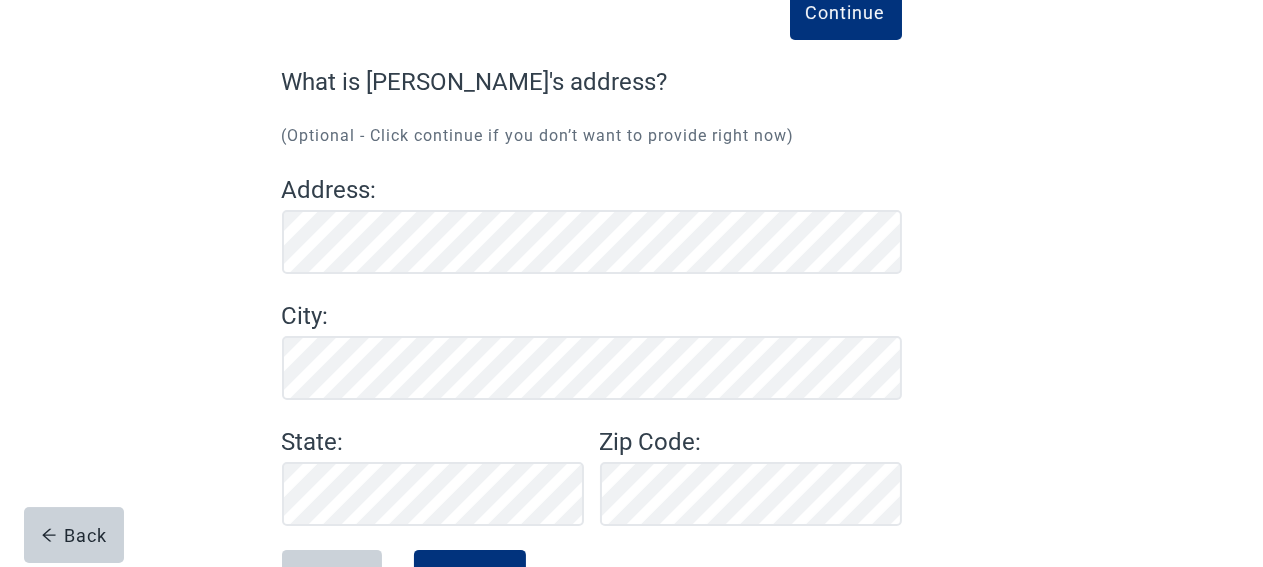 scroll, scrollTop: 105, scrollLeft: 0, axis: vertical 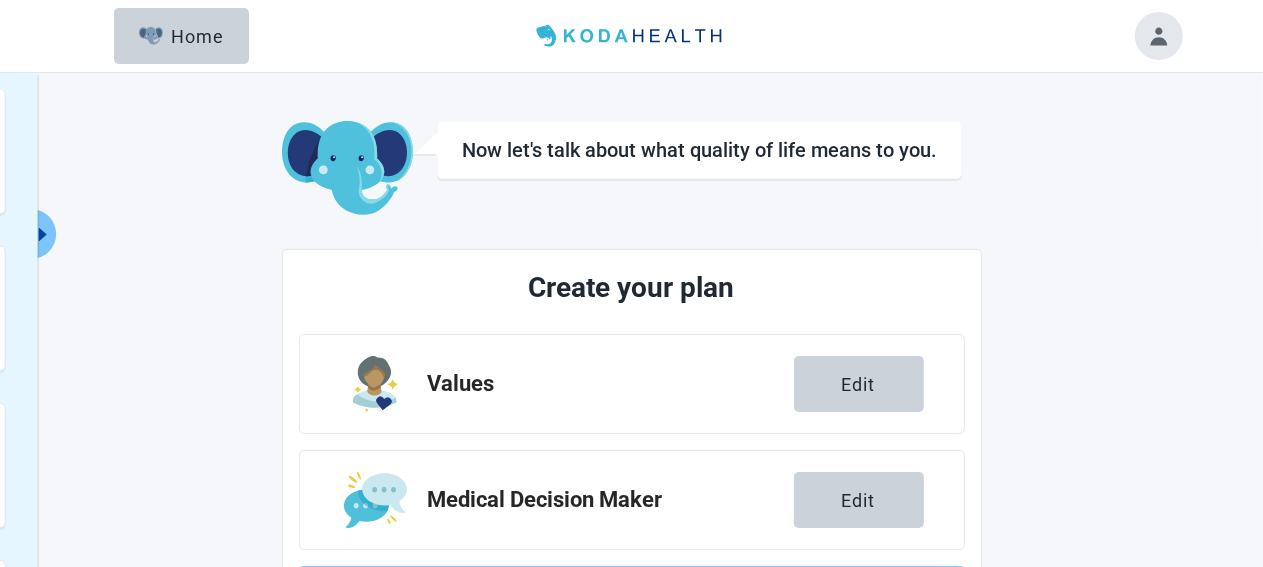 click at bounding box center [375, 384] 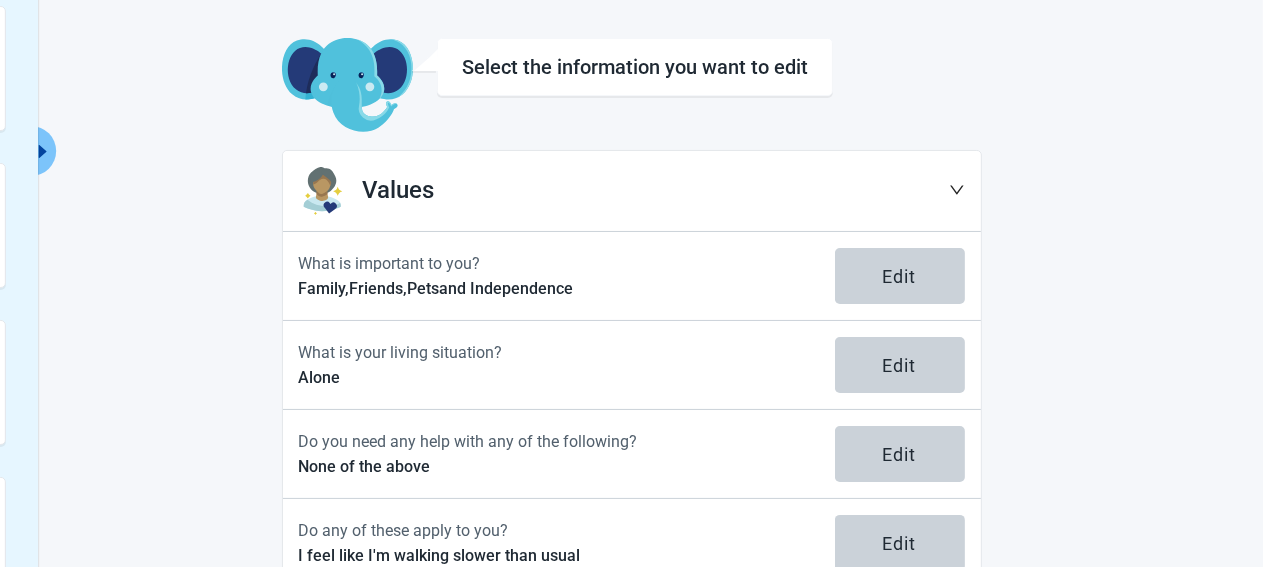 scroll, scrollTop: 0, scrollLeft: 0, axis: both 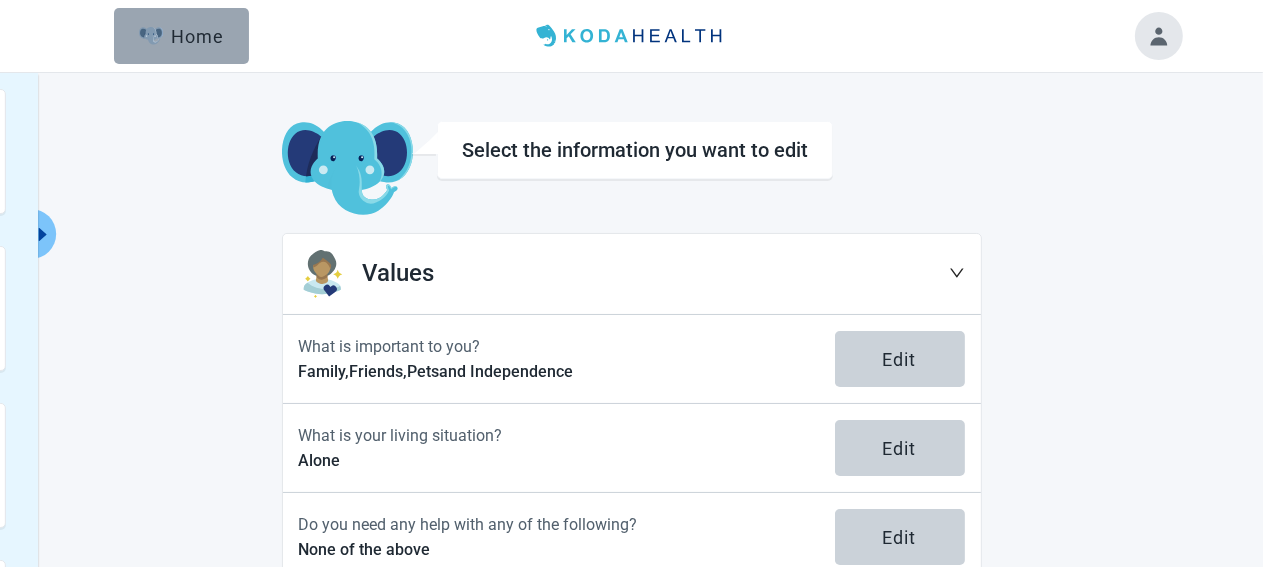 click on "Home" at bounding box center (182, 36) 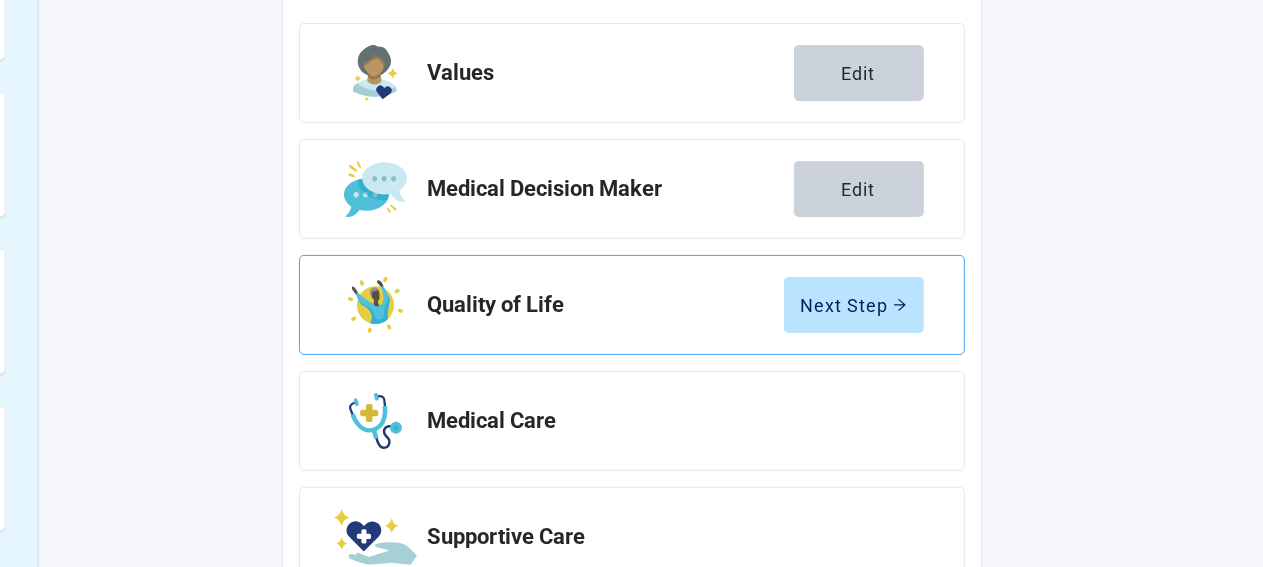 scroll, scrollTop: 316, scrollLeft: 0, axis: vertical 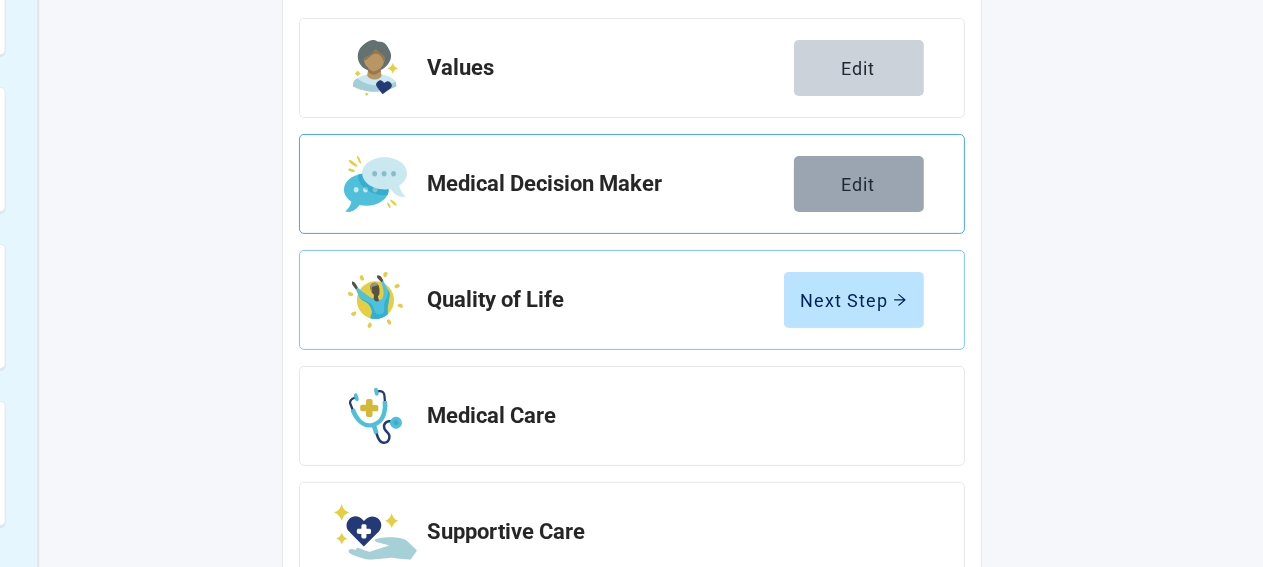 click on "Edit" at bounding box center [859, 184] 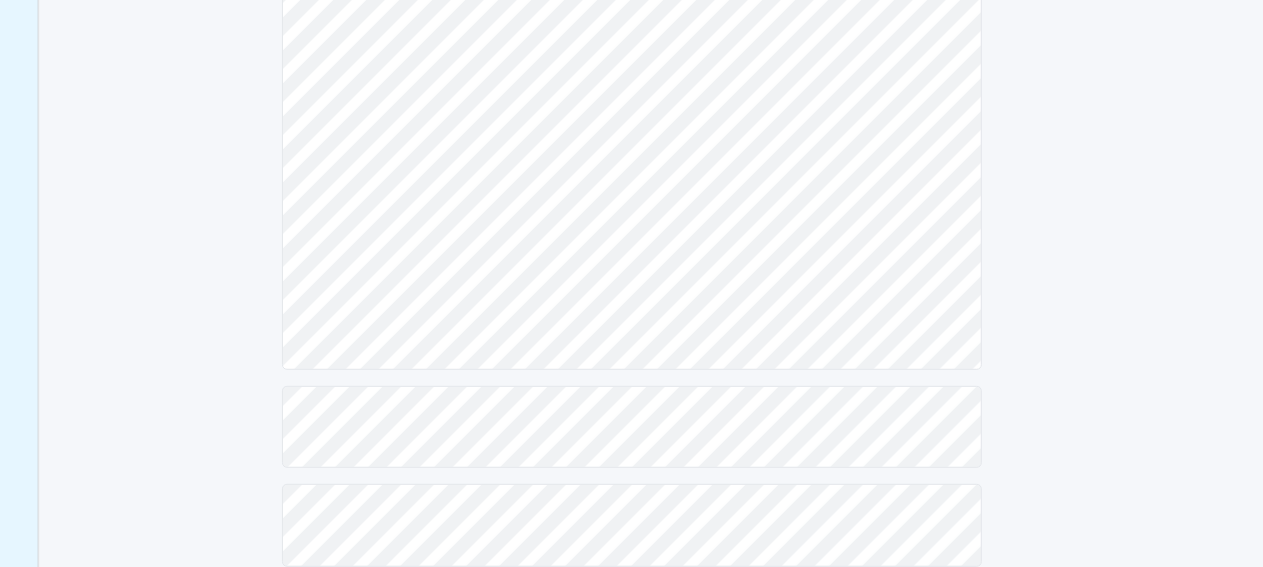 scroll, scrollTop: 589, scrollLeft: 0, axis: vertical 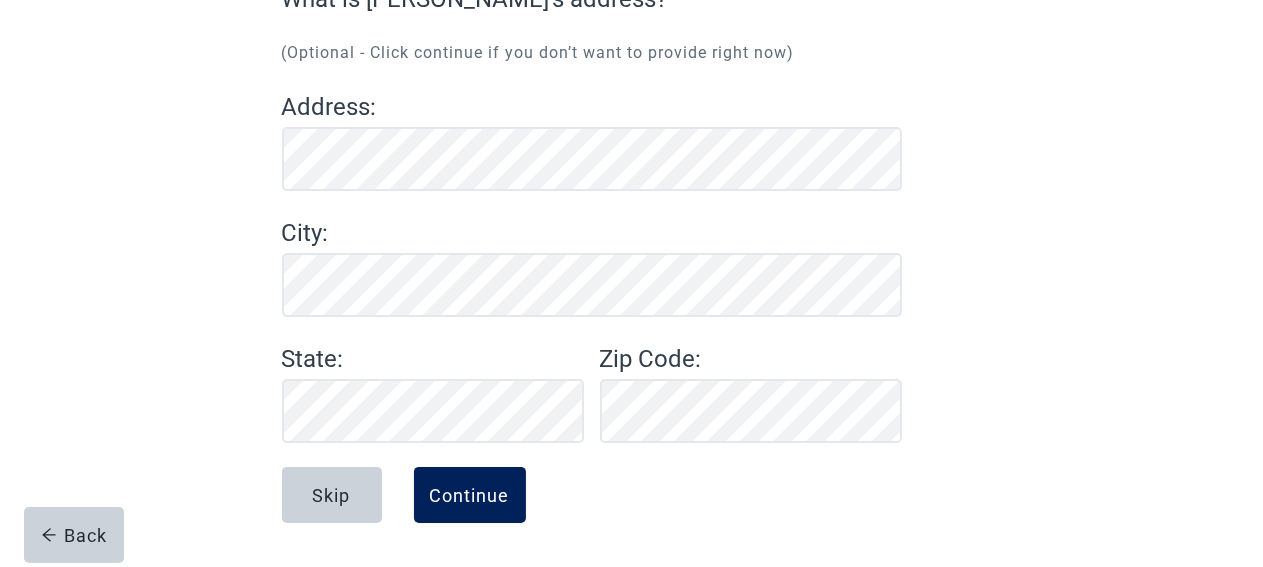 click on "Continue" at bounding box center [470, 495] 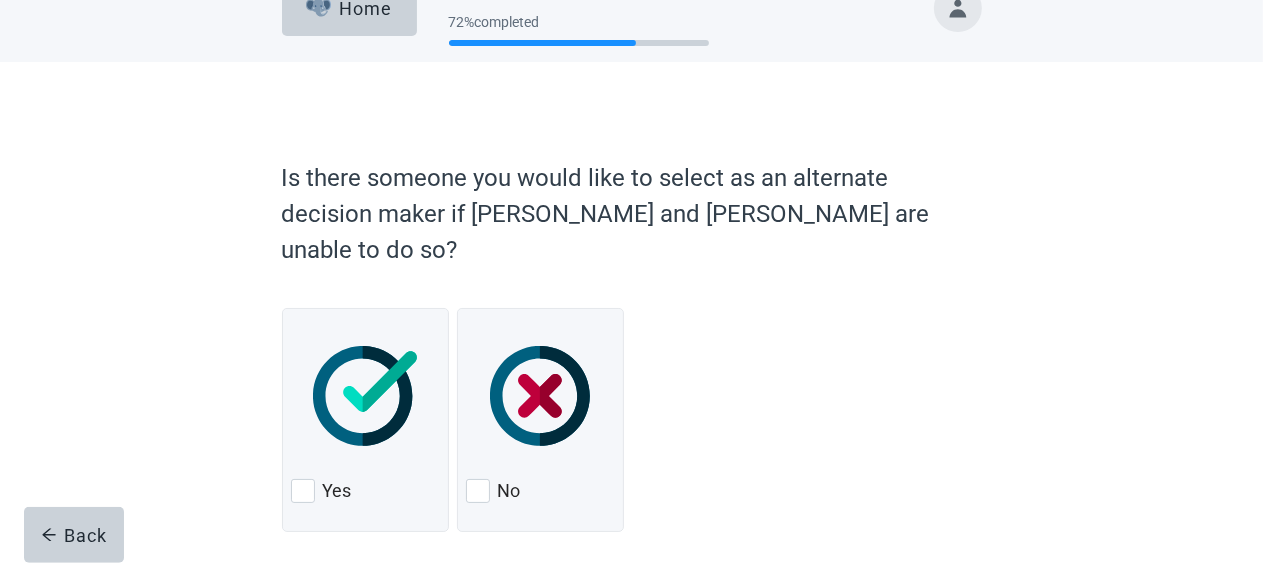 scroll, scrollTop: 78, scrollLeft: 0, axis: vertical 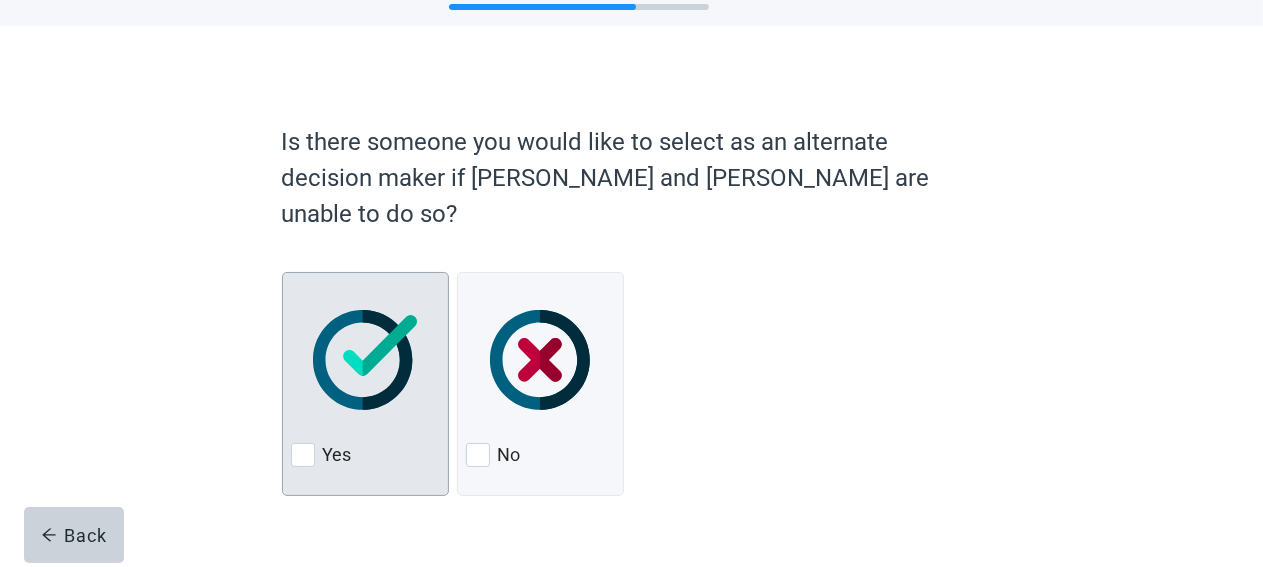 click at bounding box center (365, 360) 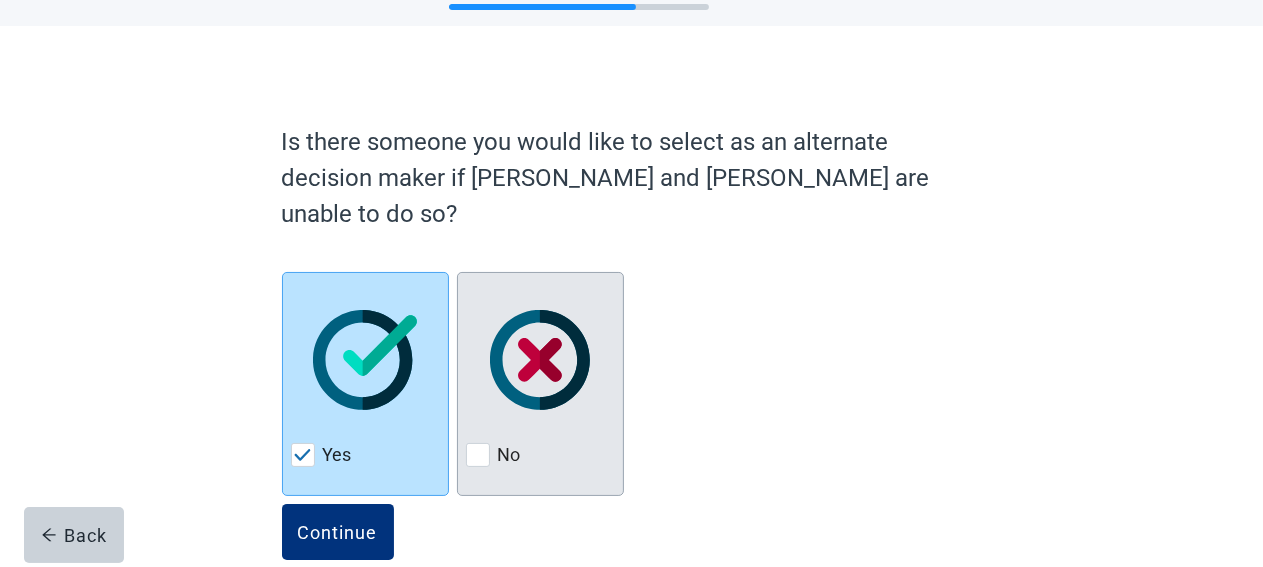 click on "No" at bounding box center [509, 455] 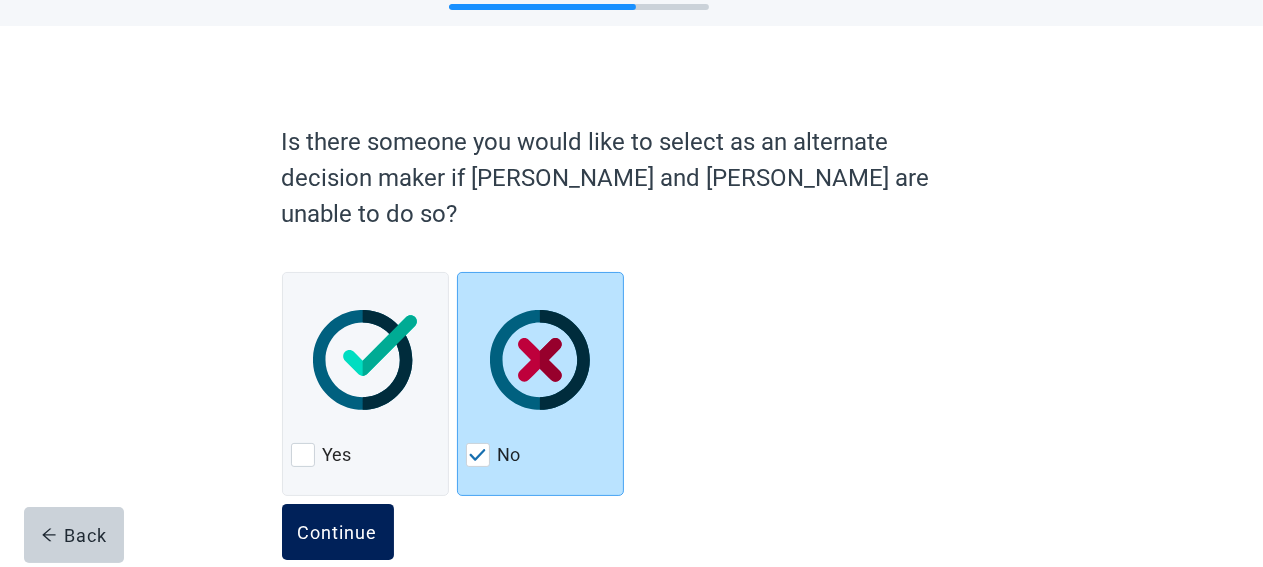 click on "Continue" at bounding box center (338, 532) 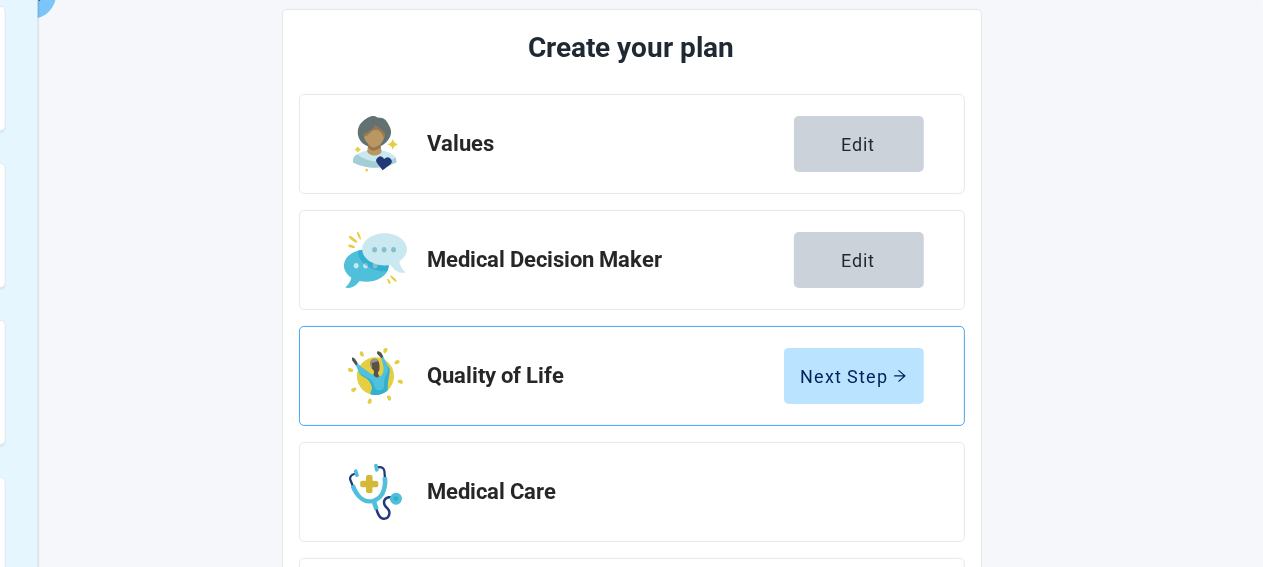 scroll, scrollTop: 289, scrollLeft: 0, axis: vertical 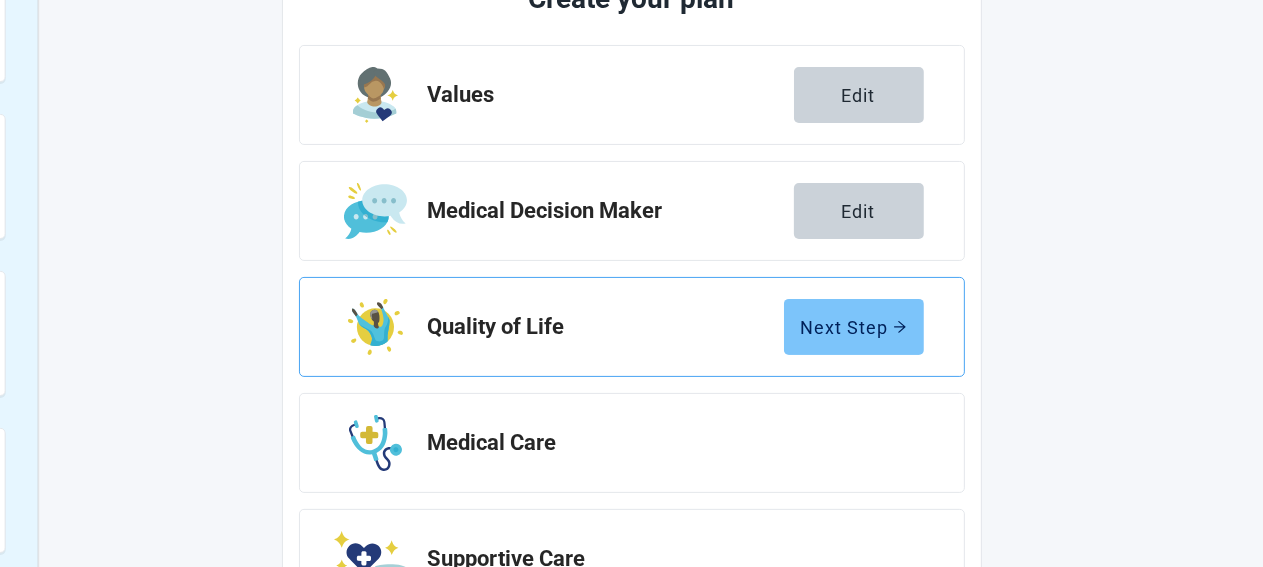 click on "Next Step" at bounding box center (854, 327) 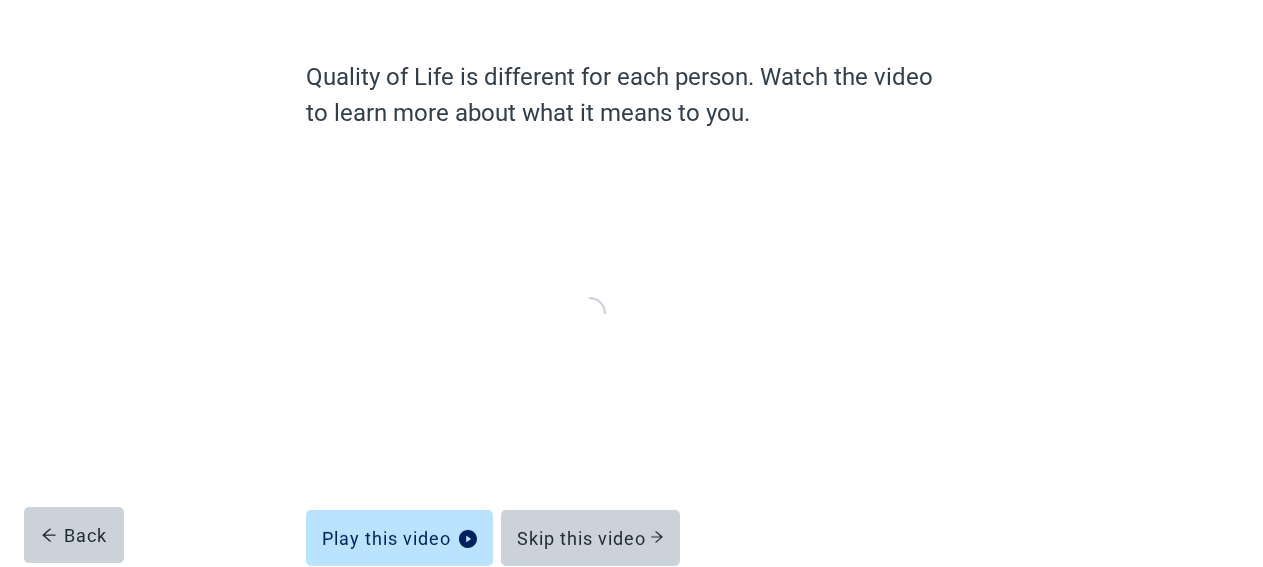 scroll, scrollTop: 134, scrollLeft: 0, axis: vertical 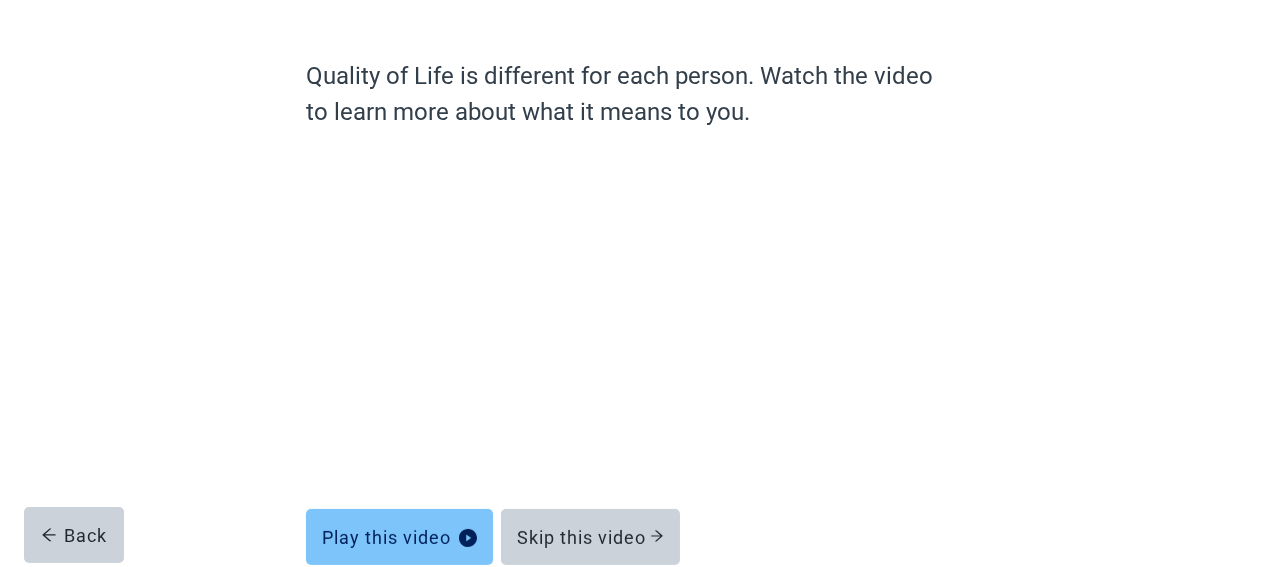 click on "Play this video" at bounding box center (399, 537) 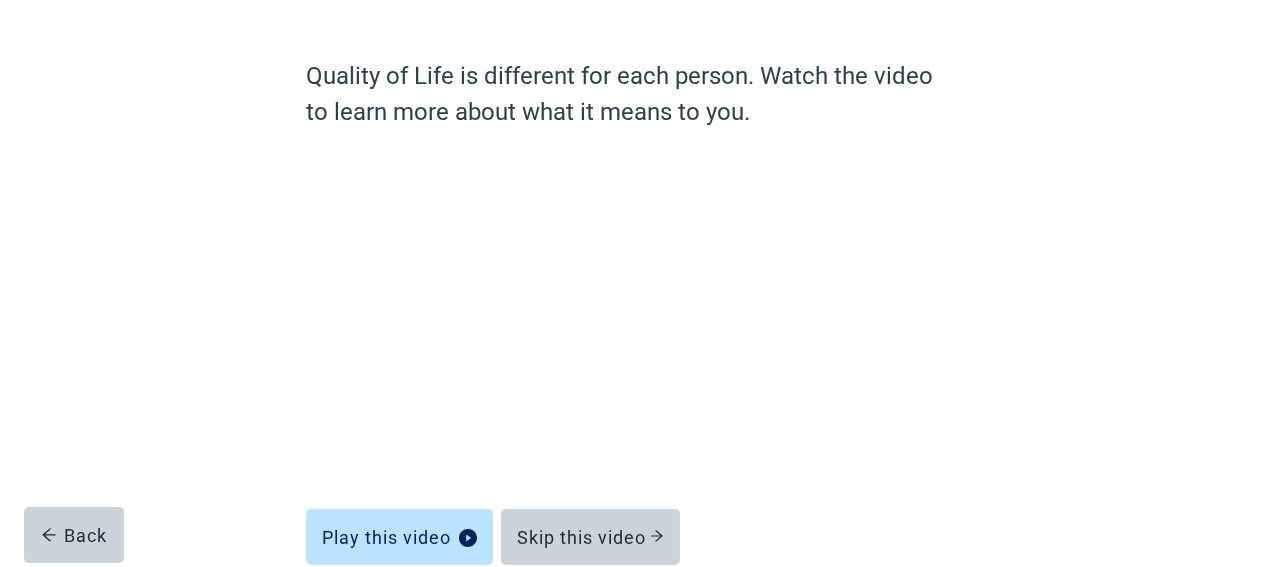 scroll, scrollTop: 240, scrollLeft: 0, axis: vertical 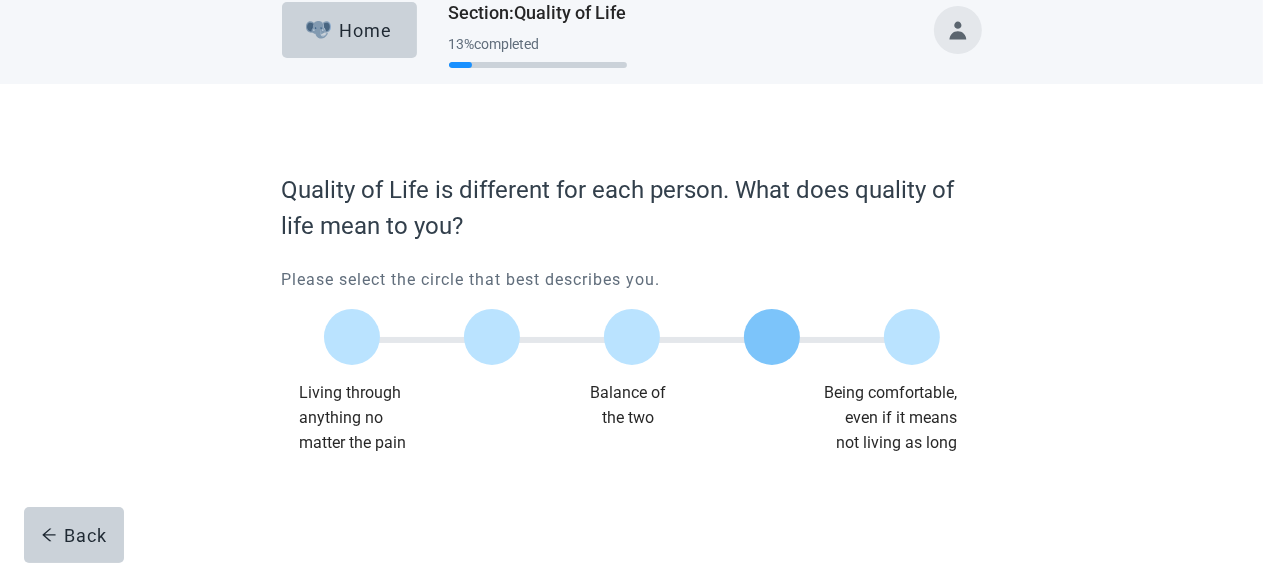 click at bounding box center [772, 337] 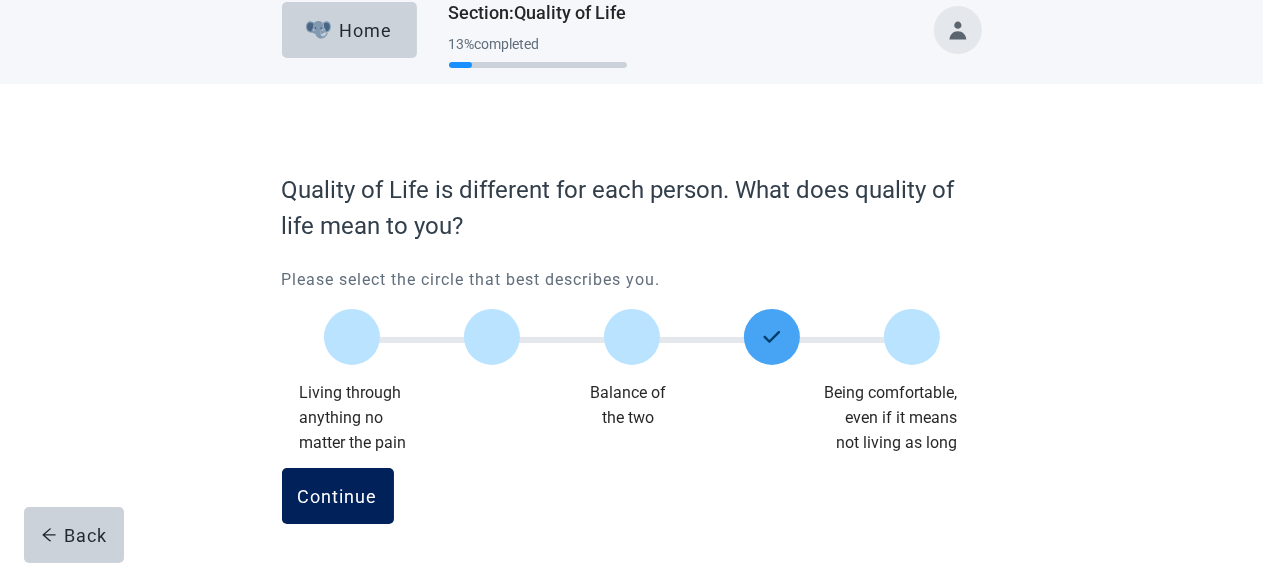 click on "Continue" at bounding box center (338, 496) 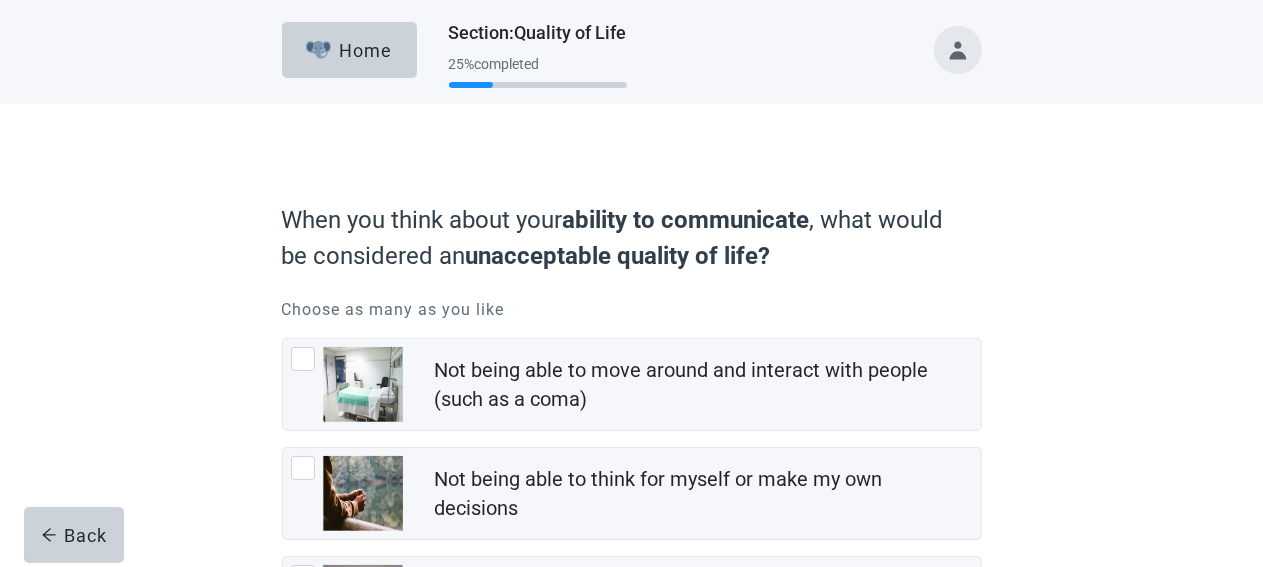 scroll, scrollTop: 105, scrollLeft: 0, axis: vertical 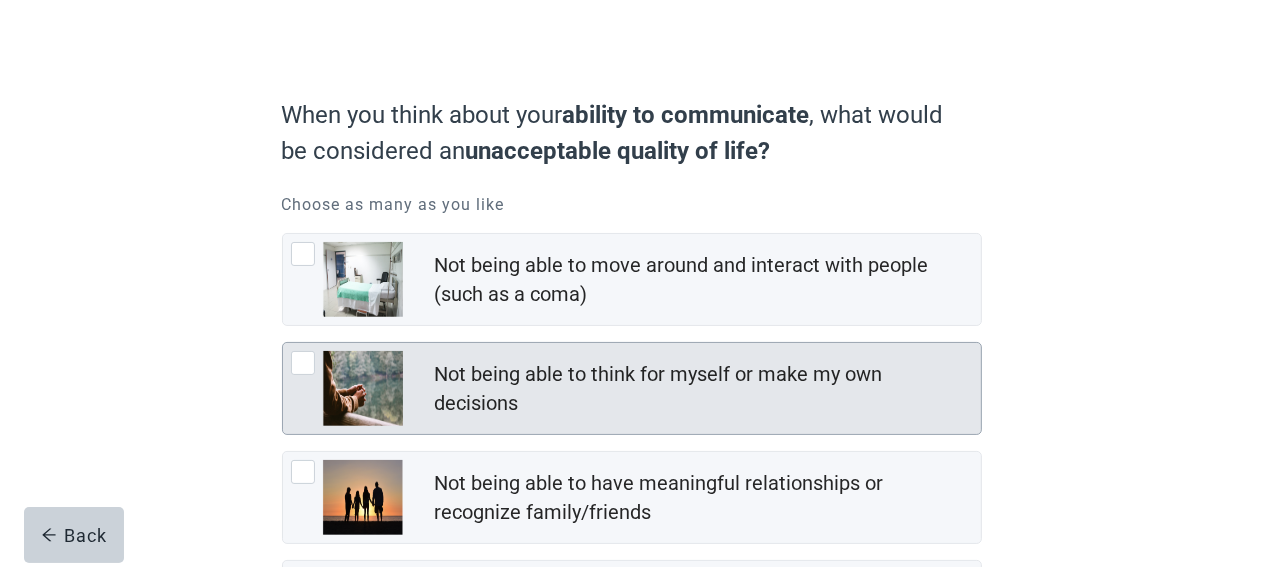click at bounding box center (363, 388) 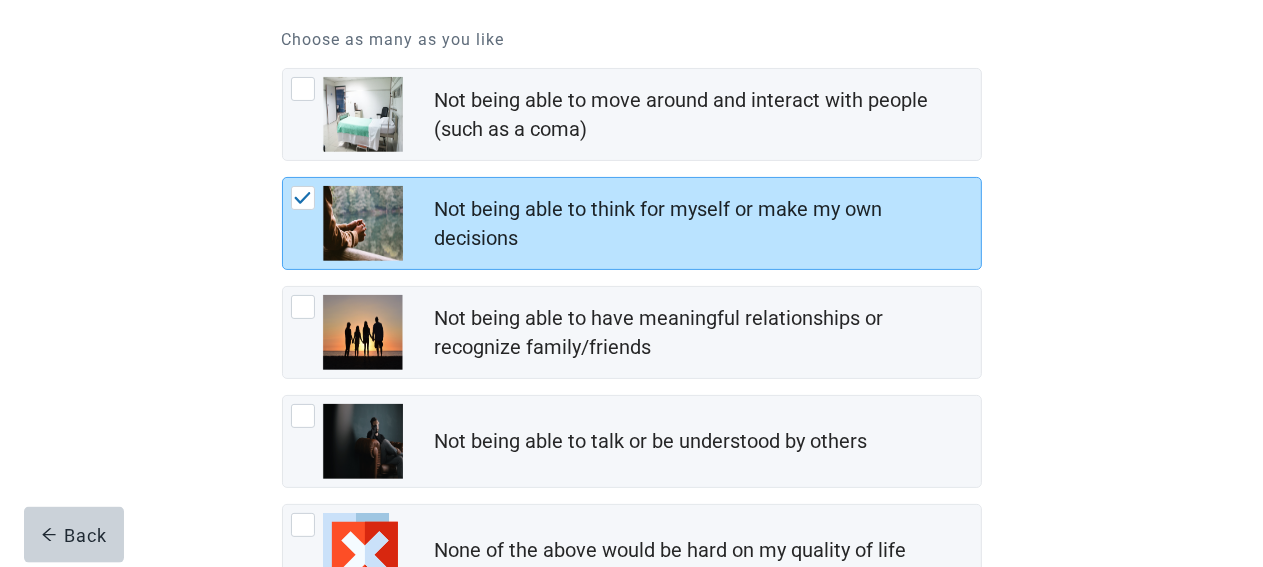 scroll, scrollTop: 316, scrollLeft: 0, axis: vertical 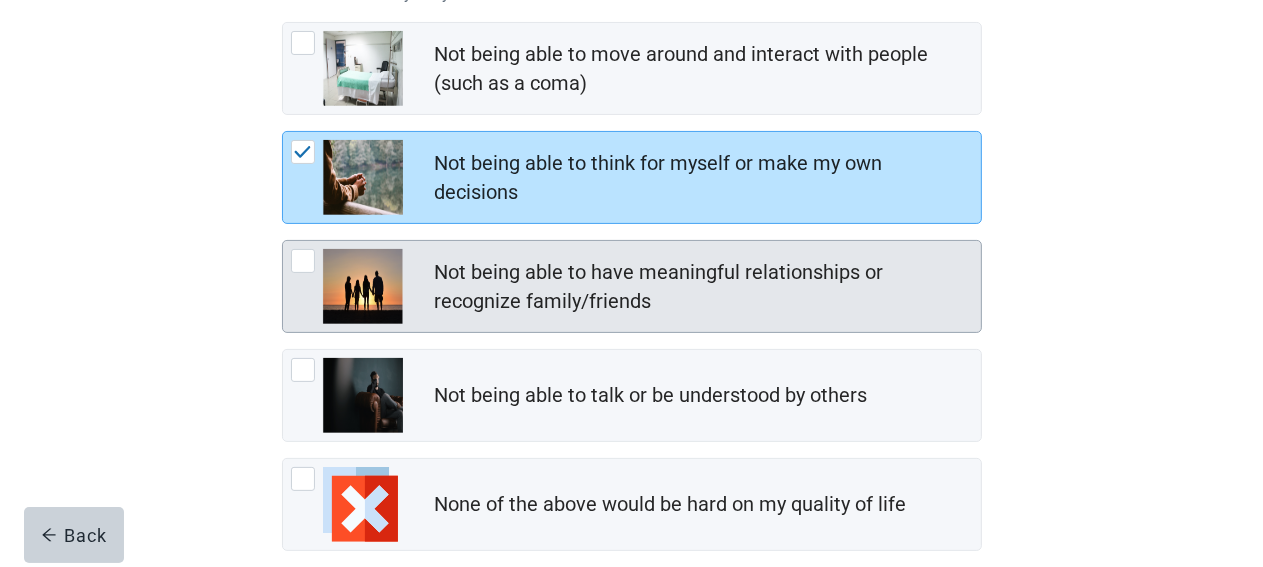 click at bounding box center (303, 261) 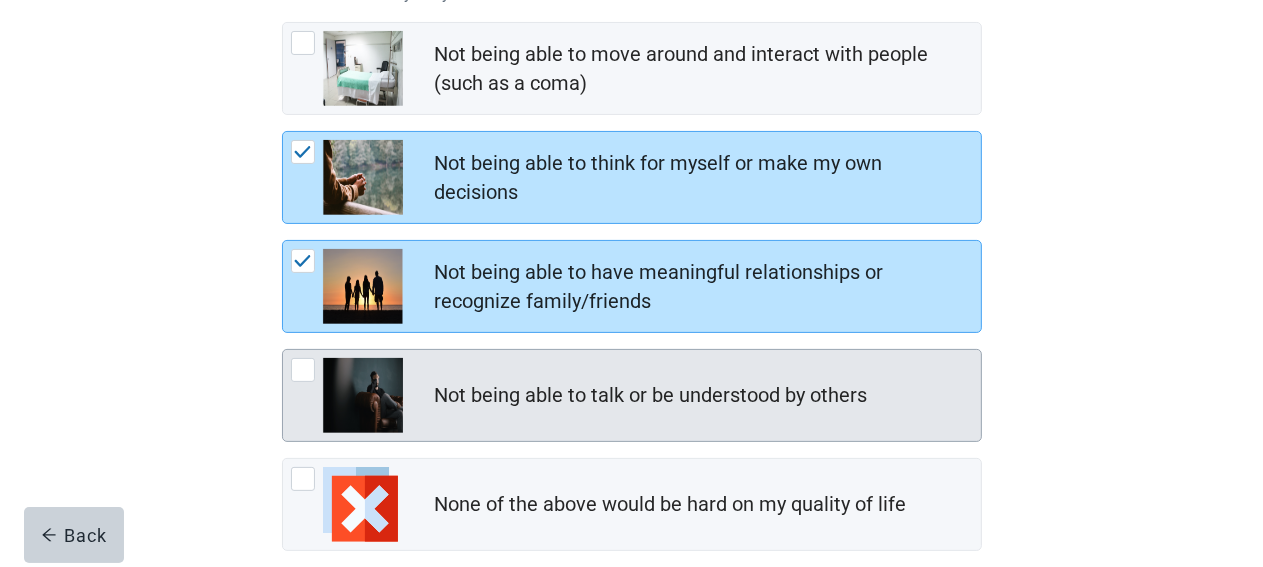 click at bounding box center (303, 370) 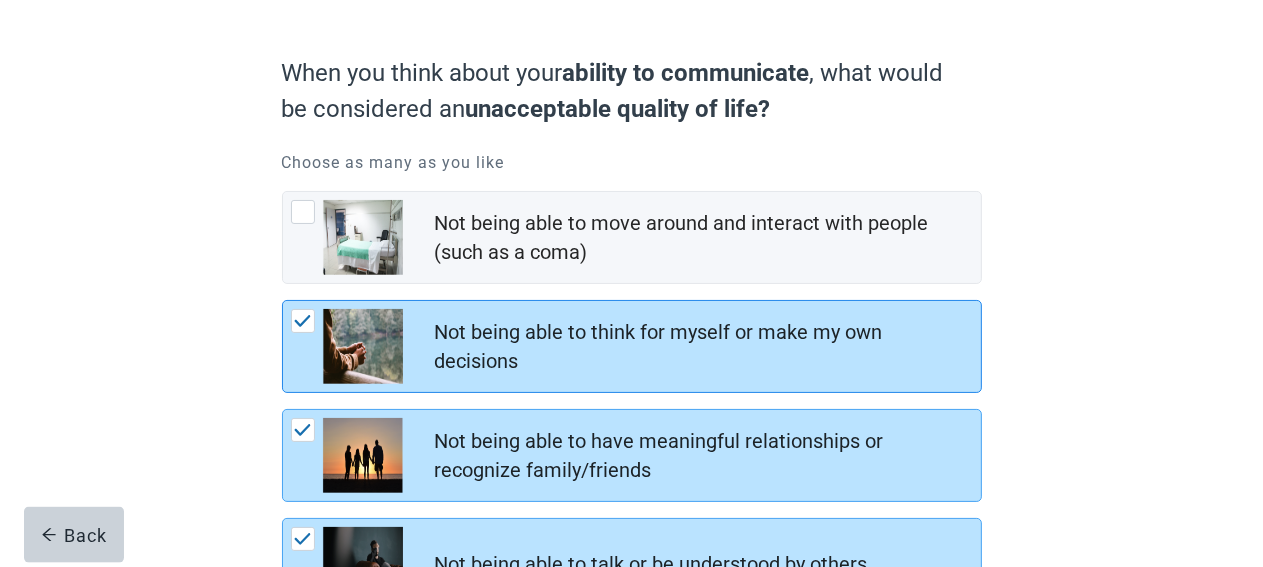 scroll, scrollTop: 105, scrollLeft: 0, axis: vertical 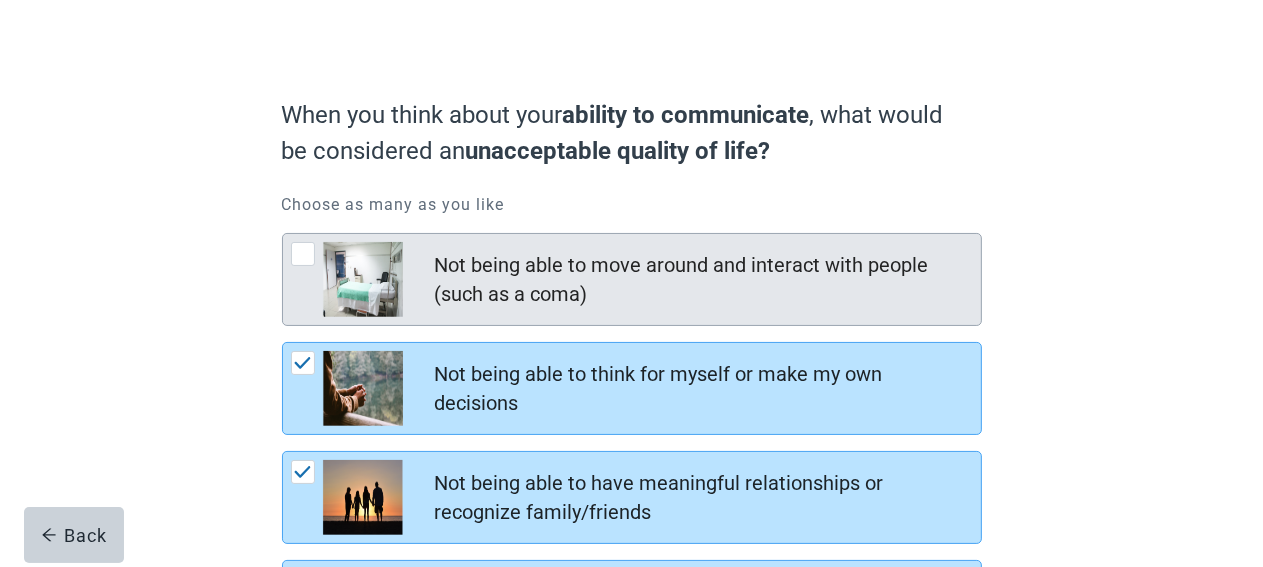 click at bounding box center (303, 254) 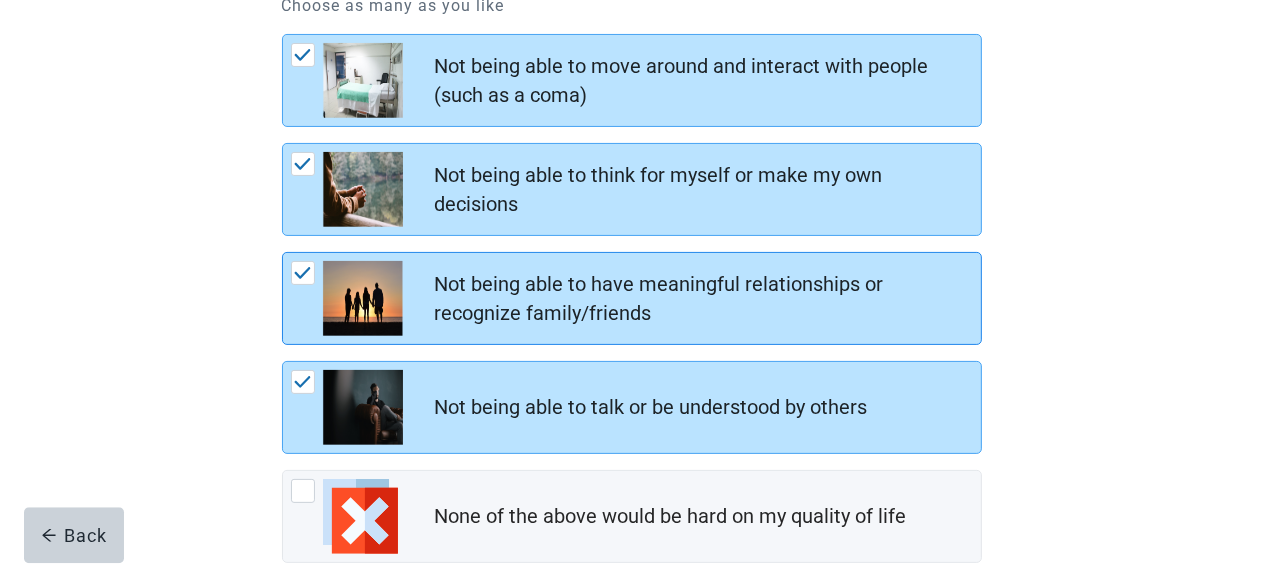 scroll, scrollTop: 421, scrollLeft: 0, axis: vertical 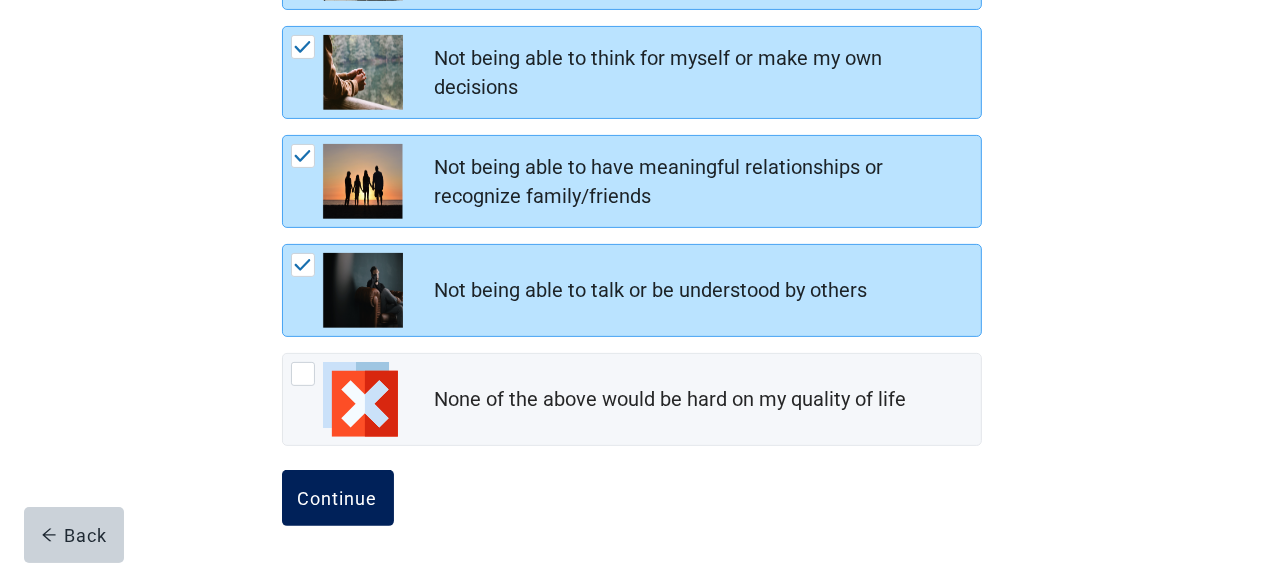 click on "Continue" at bounding box center [338, 498] 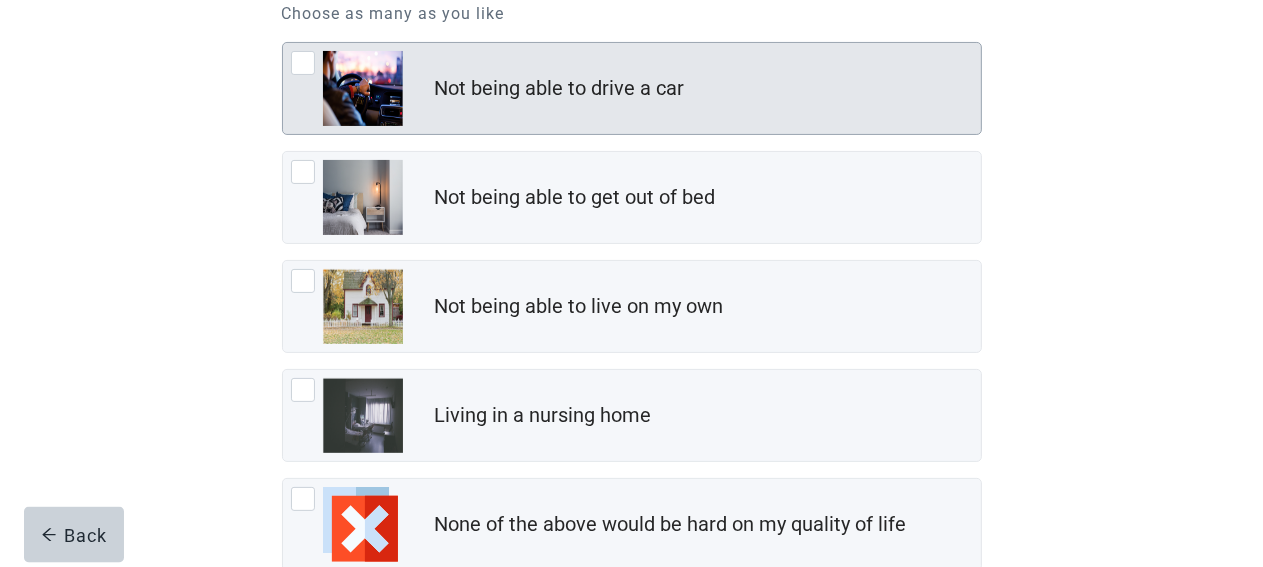 scroll, scrollTop: 316, scrollLeft: 0, axis: vertical 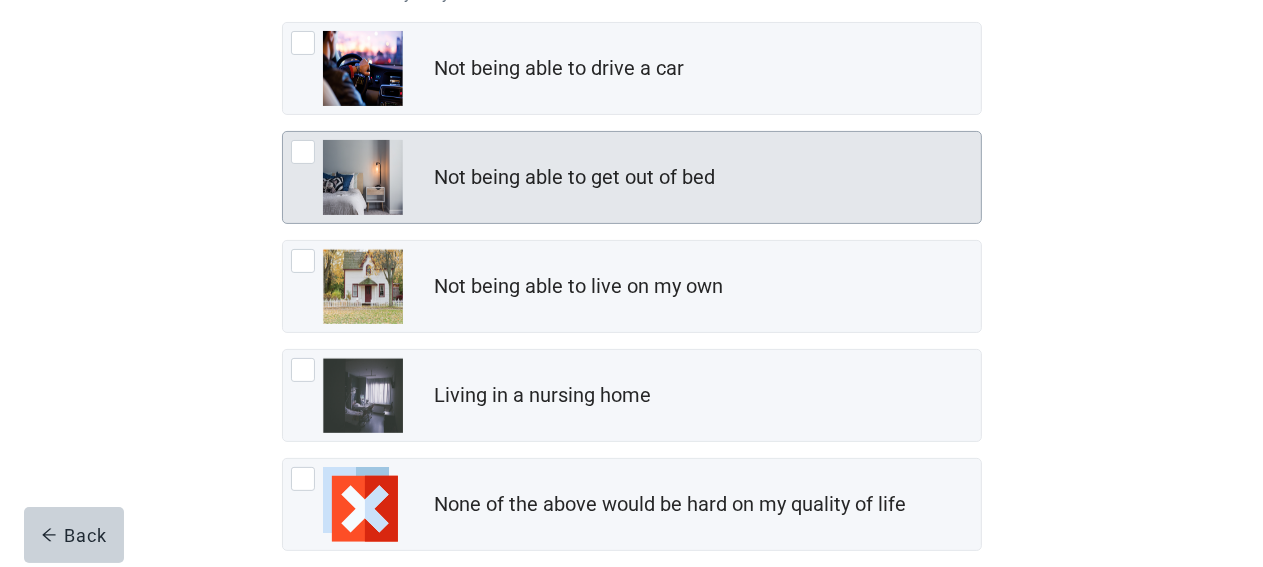 click at bounding box center (303, 152) 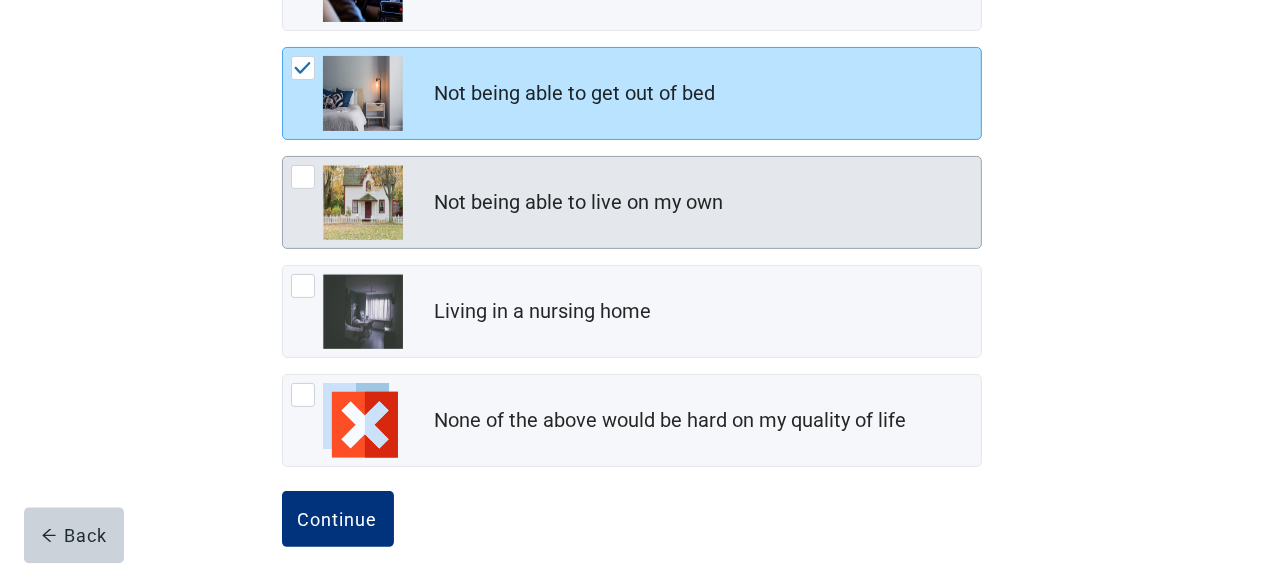 scroll, scrollTop: 421, scrollLeft: 0, axis: vertical 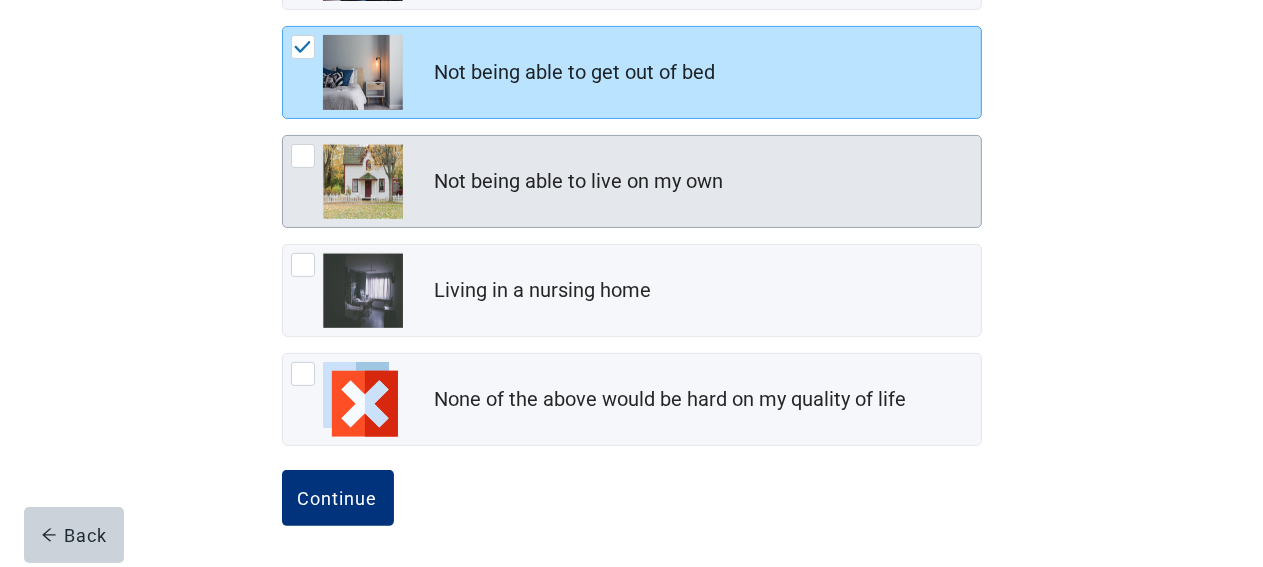 click at bounding box center [303, 156] 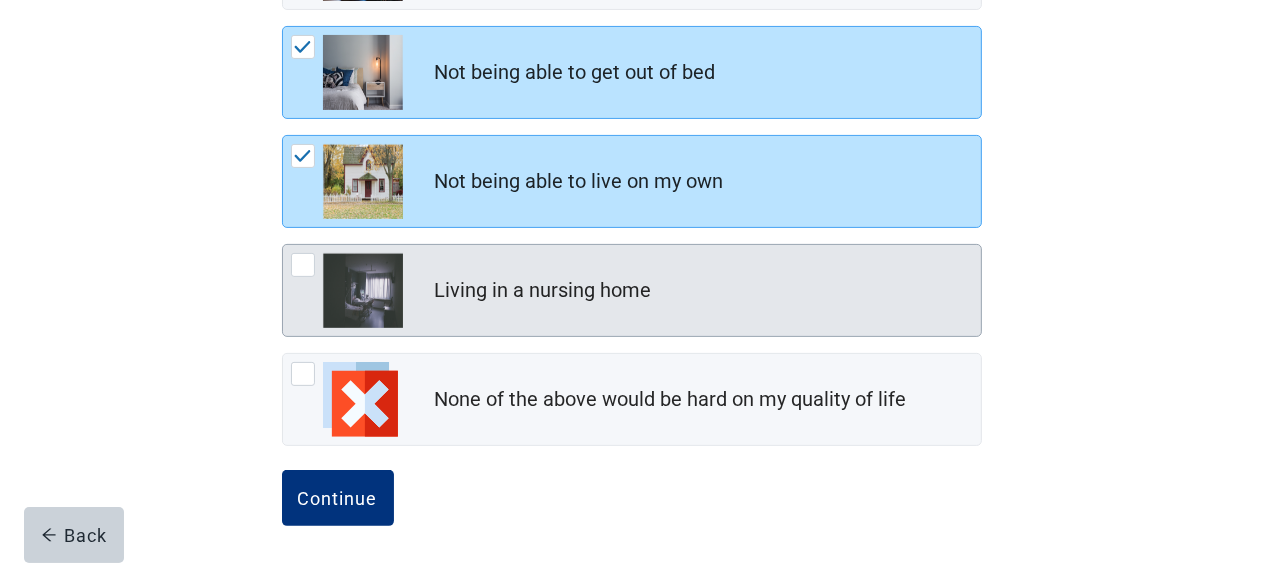 click at bounding box center (303, 265) 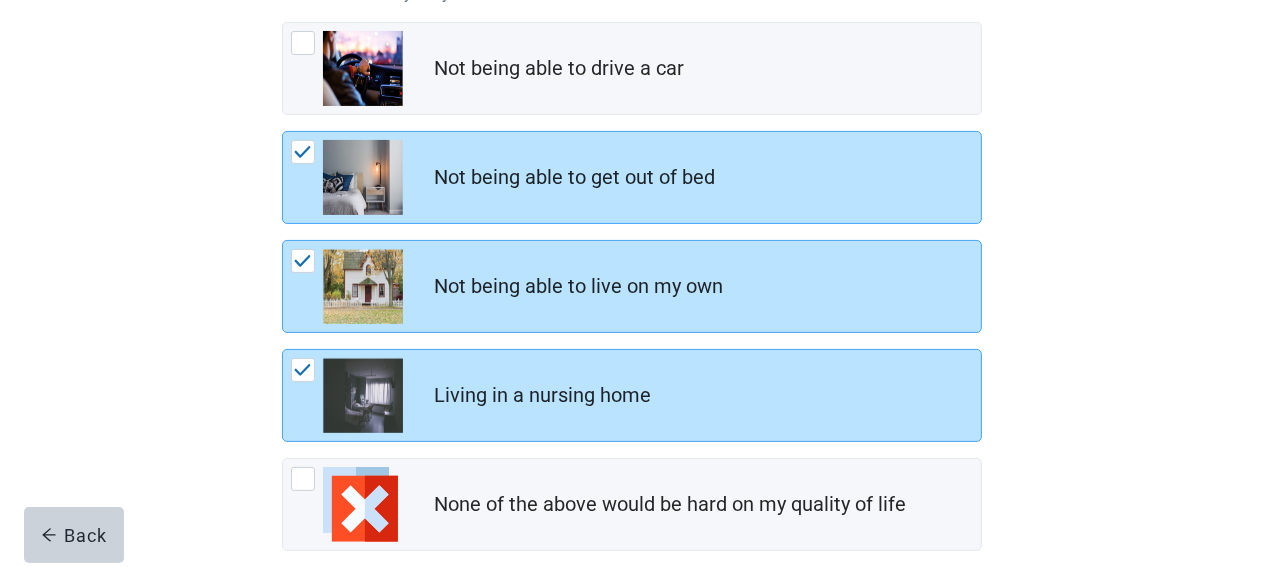 scroll, scrollTop: 421, scrollLeft: 0, axis: vertical 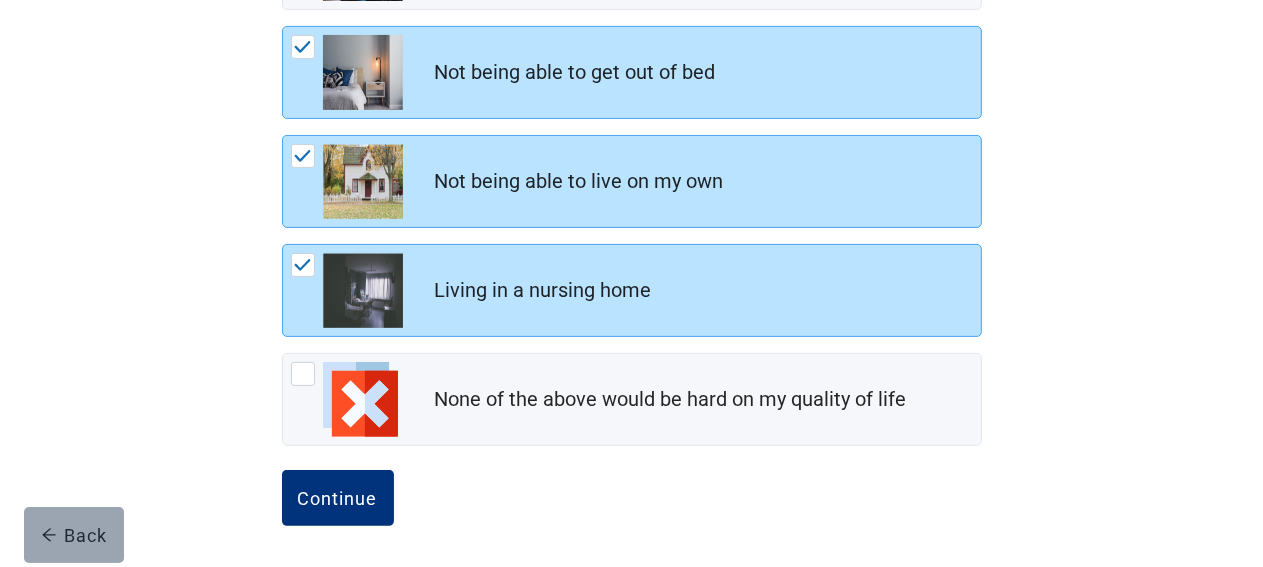 click on "Back" at bounding box center (74, 535) 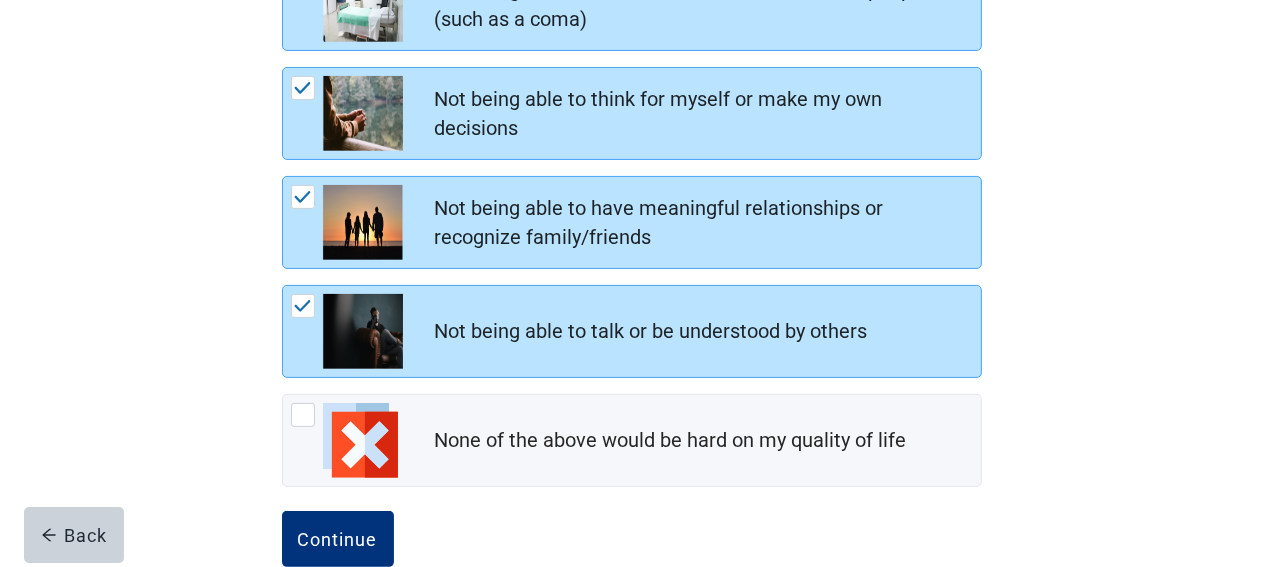 scroll, scrollTop: 421, scrollLeft: 0, axis: vertical 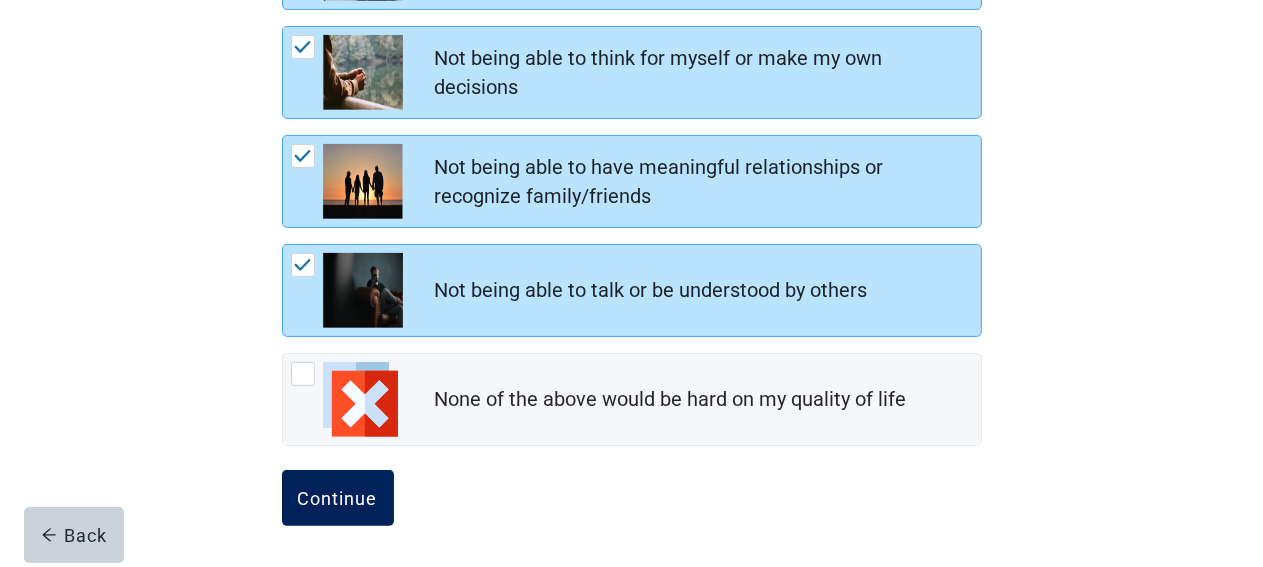 click on "Continue" at bounding box center (338, 498) 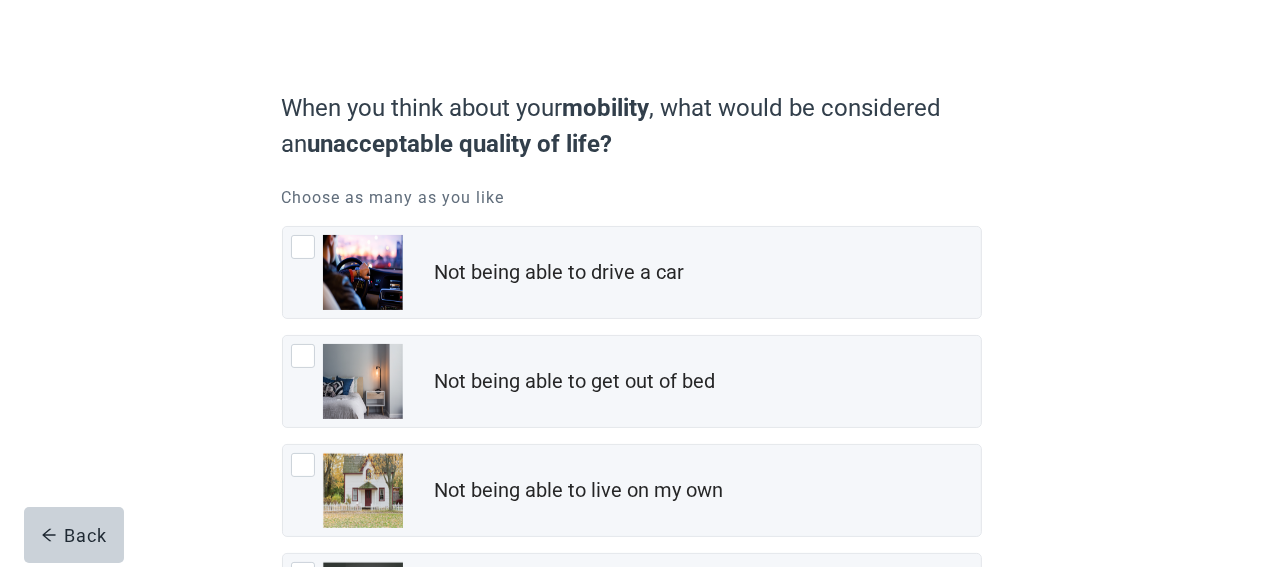 scroll, scrollTop: 211, scrollLeft: 0, axis: vertical 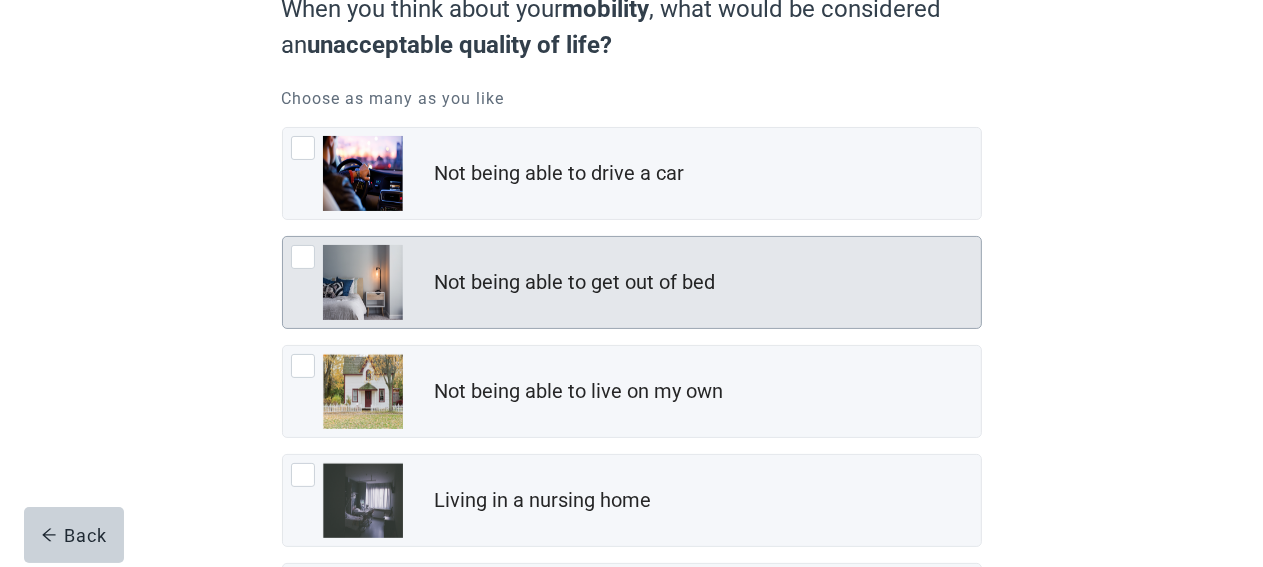 click at bounding box center (303, 257) 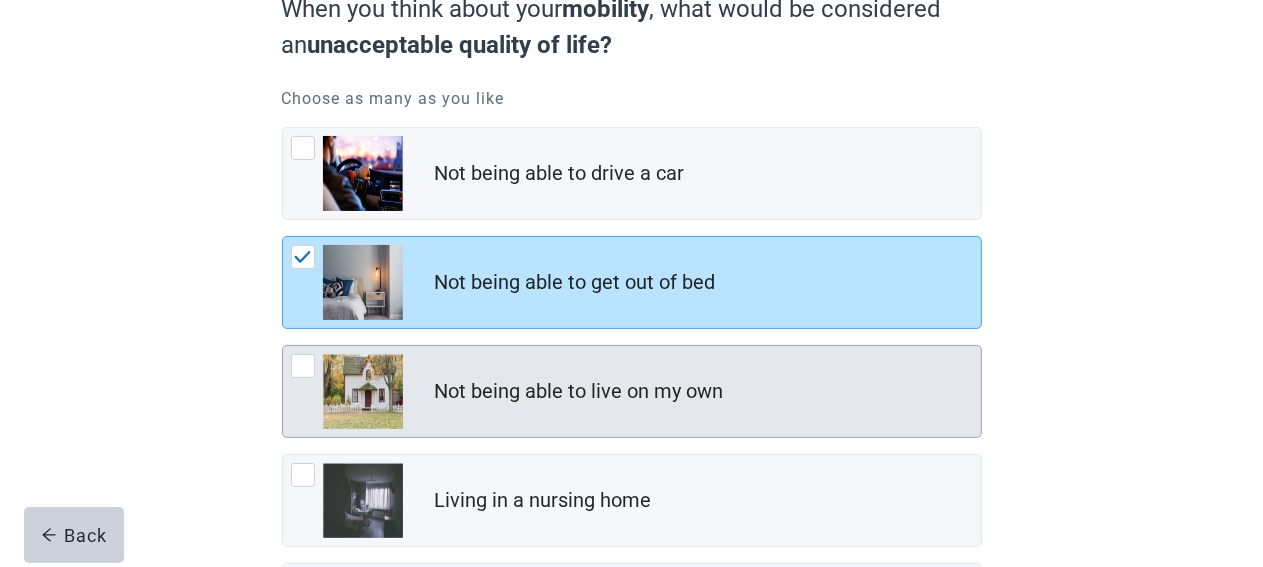 click at bounding box center (303, 366) 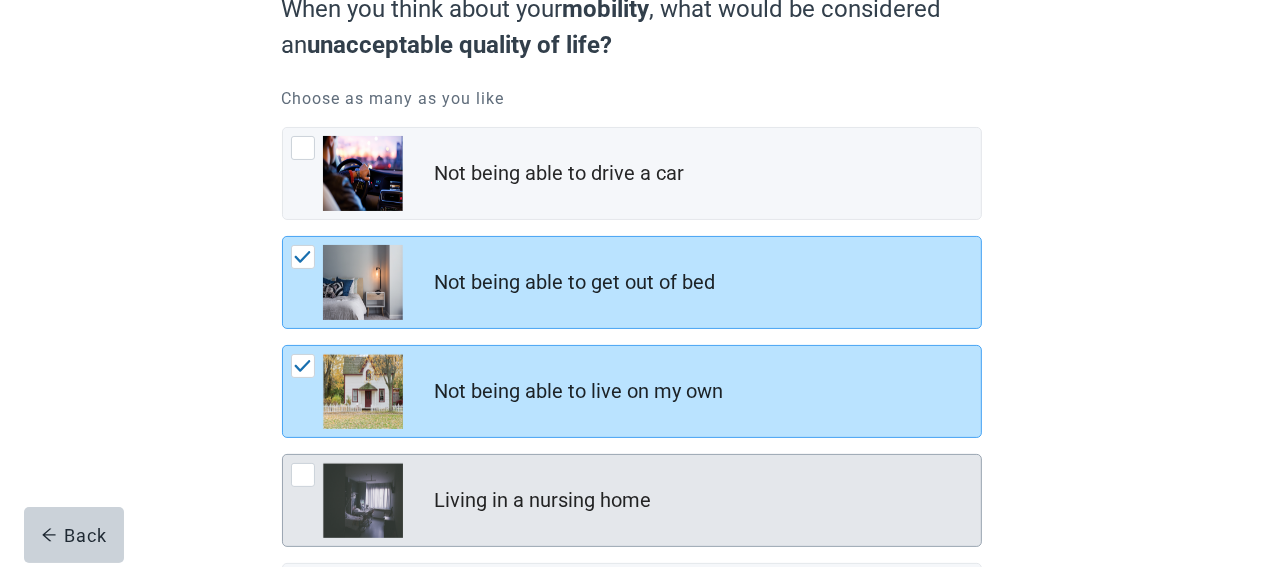 scroll, scrollTop: 316, scrollLeft: 0, axis: vertical 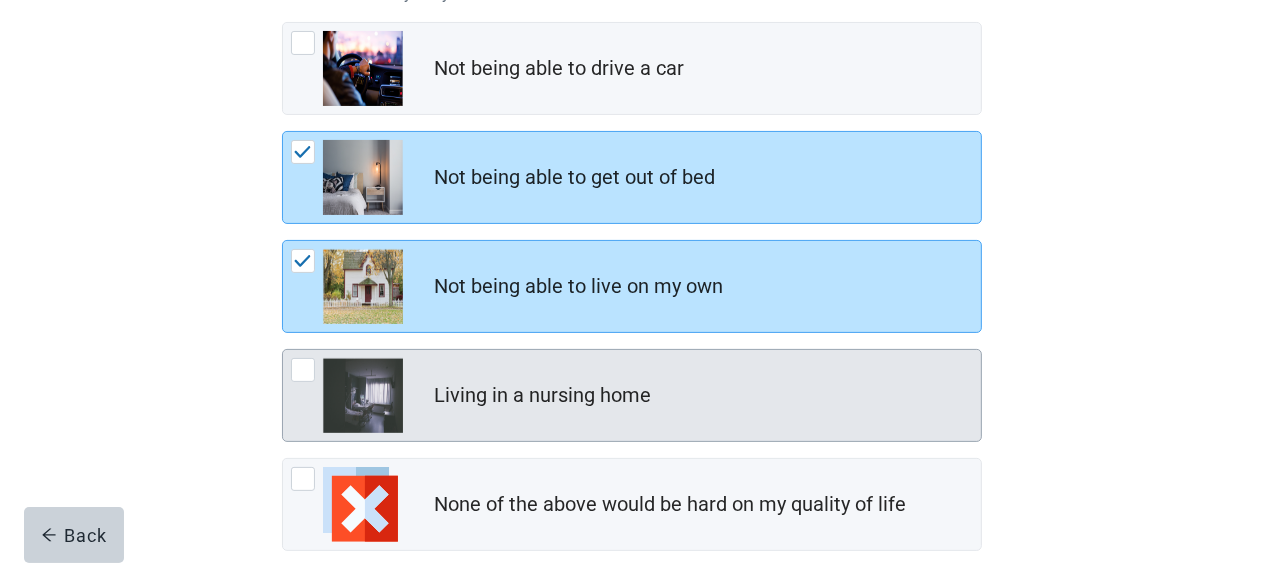 click at bounding box center [303, 370] 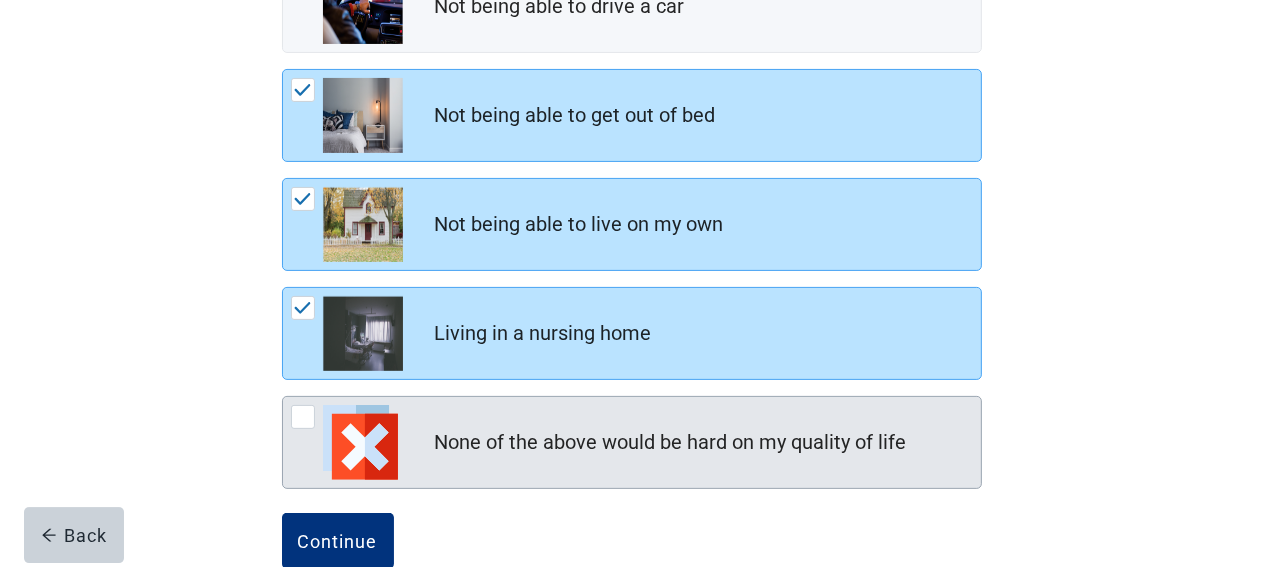 scroll, scrollTop: 421, scrollLeft: 0, axis: vertical 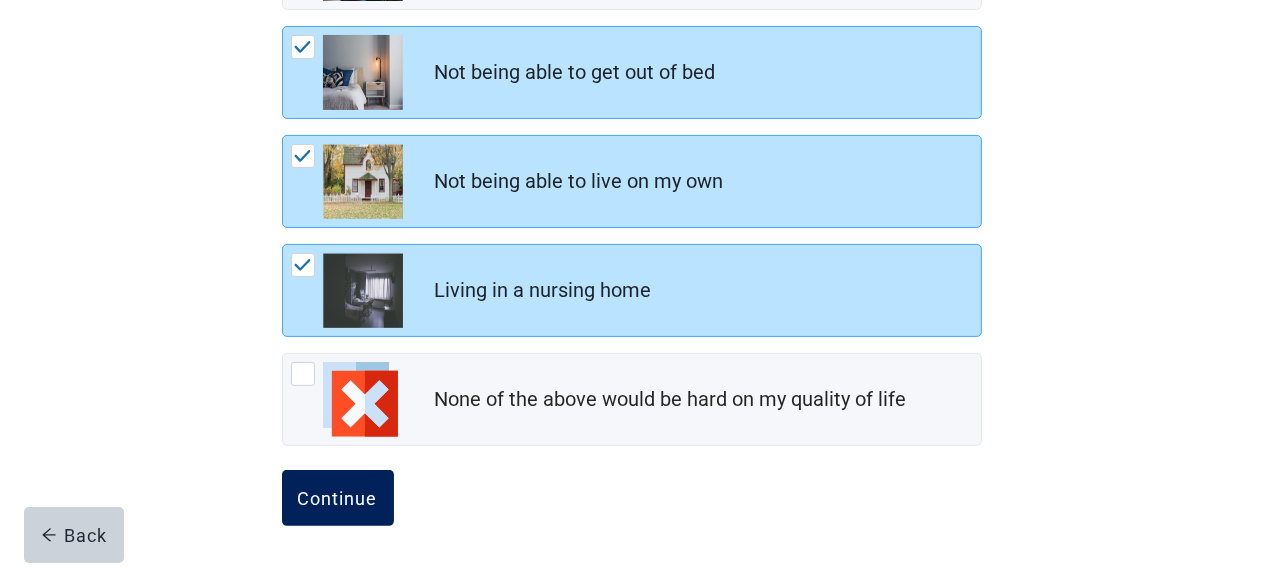 click on "Continue" at bounding box center [338, 498] 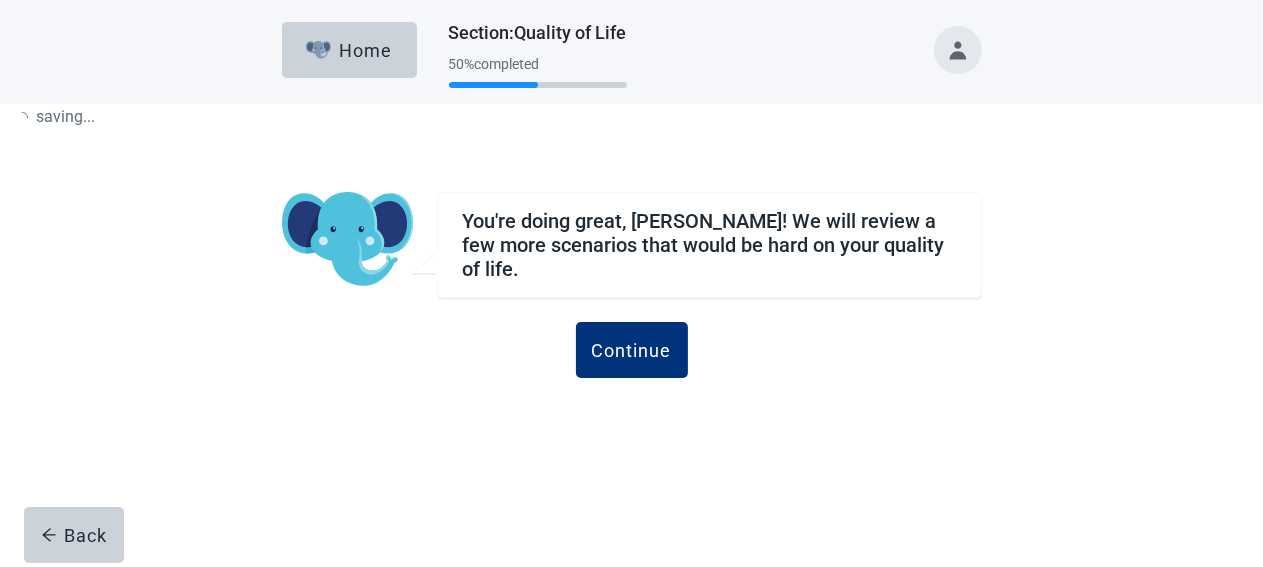 scroll, scrollTop: 0, scrollLeft: 0, axis: both 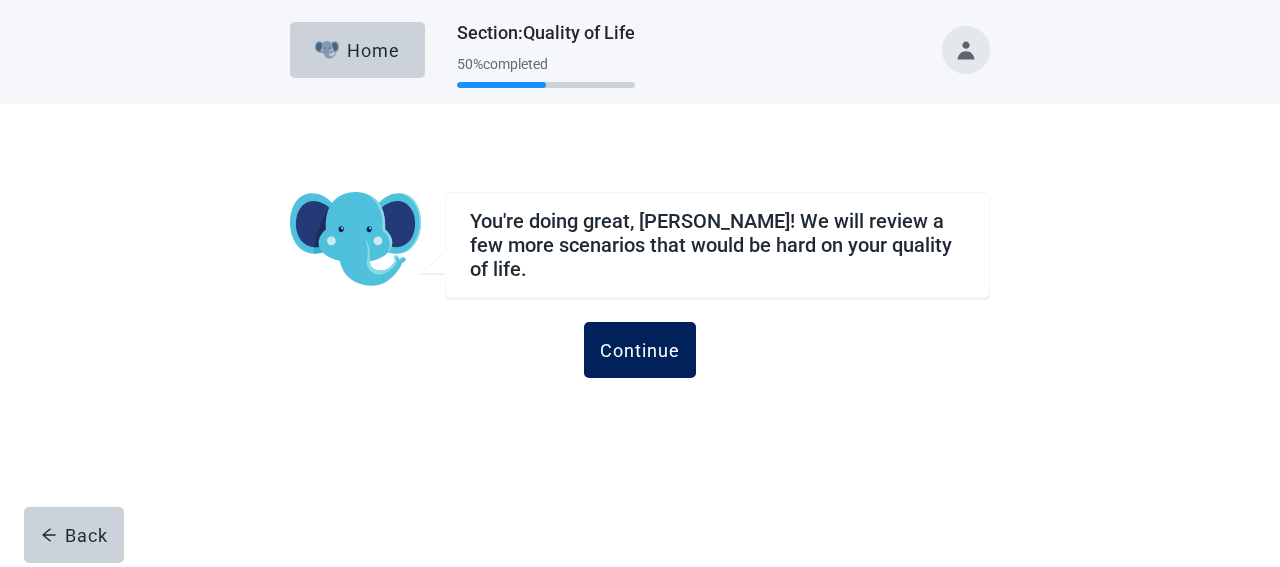 click on "Continue" at bounding box center (640, 350) 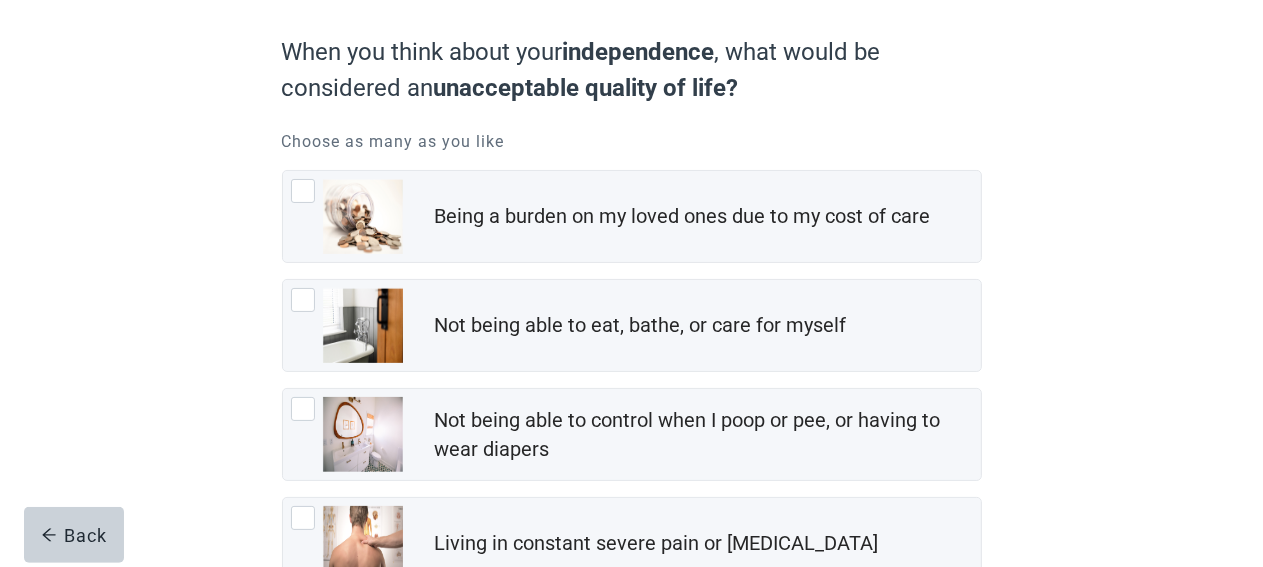scroll, scrollTop: 211, scrollLeft: 0, axis: vertical 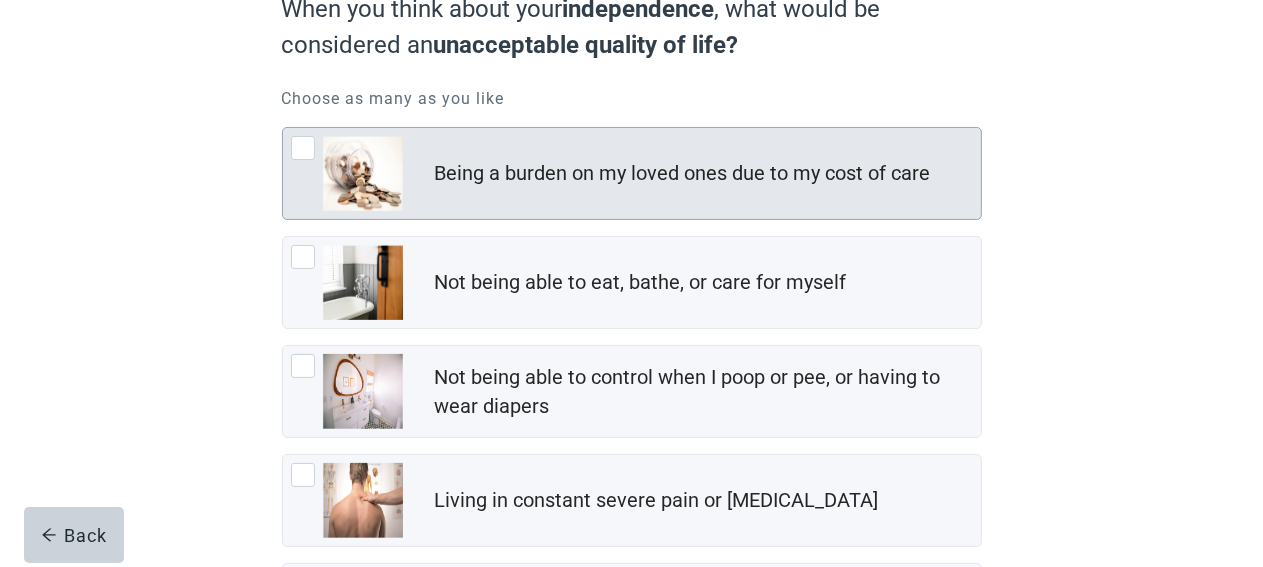 click at bounding box center (303, 148) 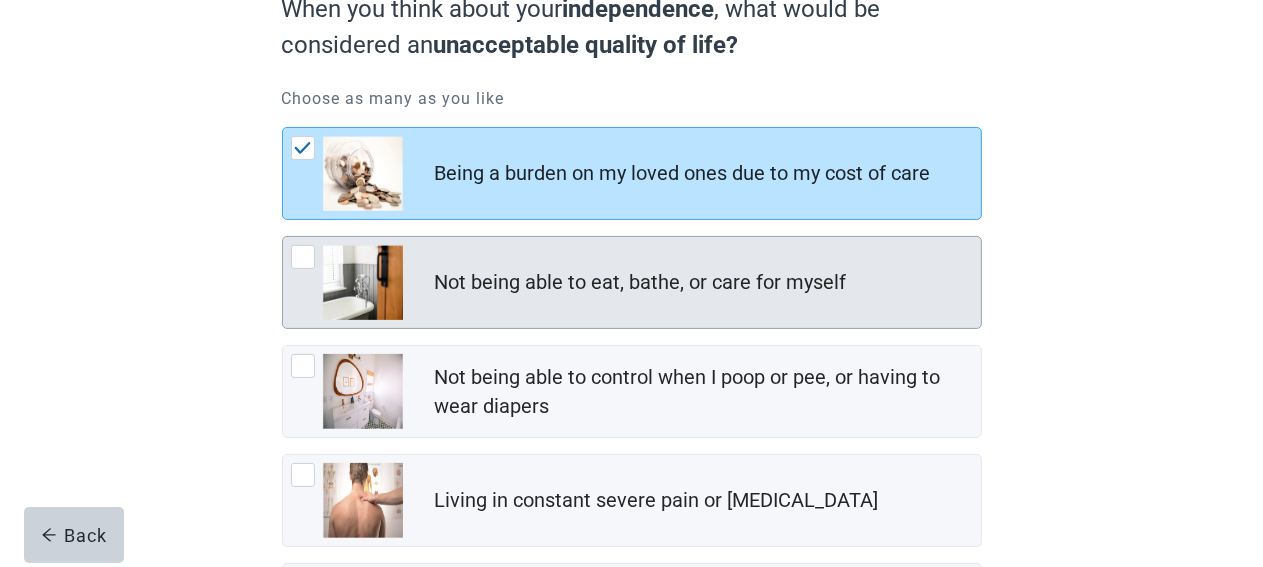 click at bounding box center (303, 257) 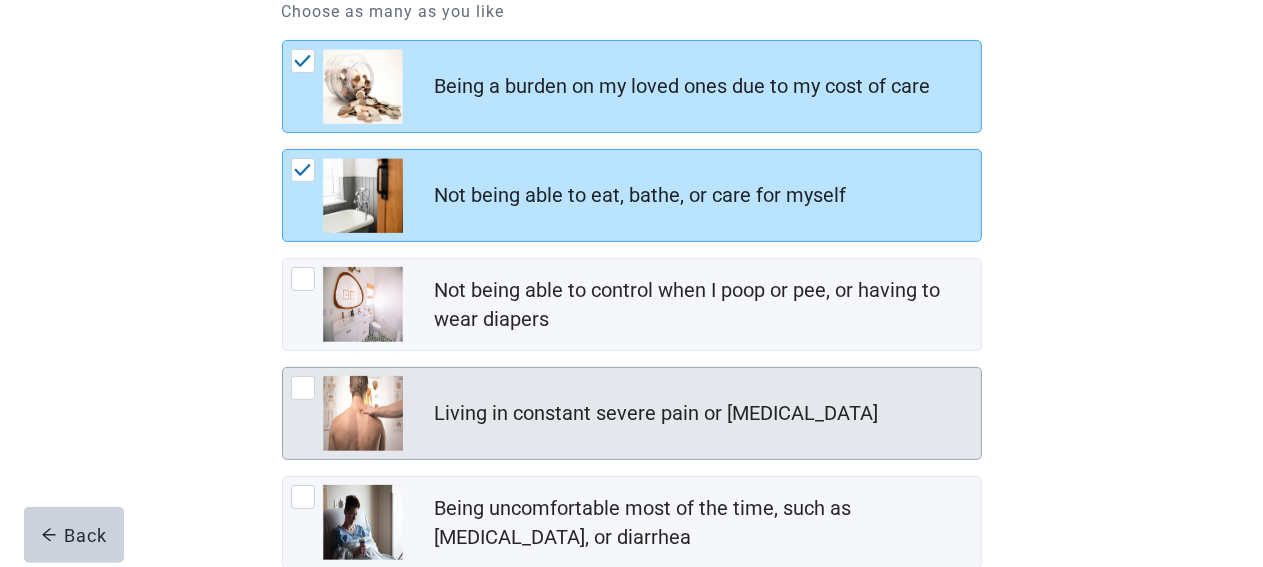 scroll, scrollTop: 422, scrollLeft: 0, axis: vertical 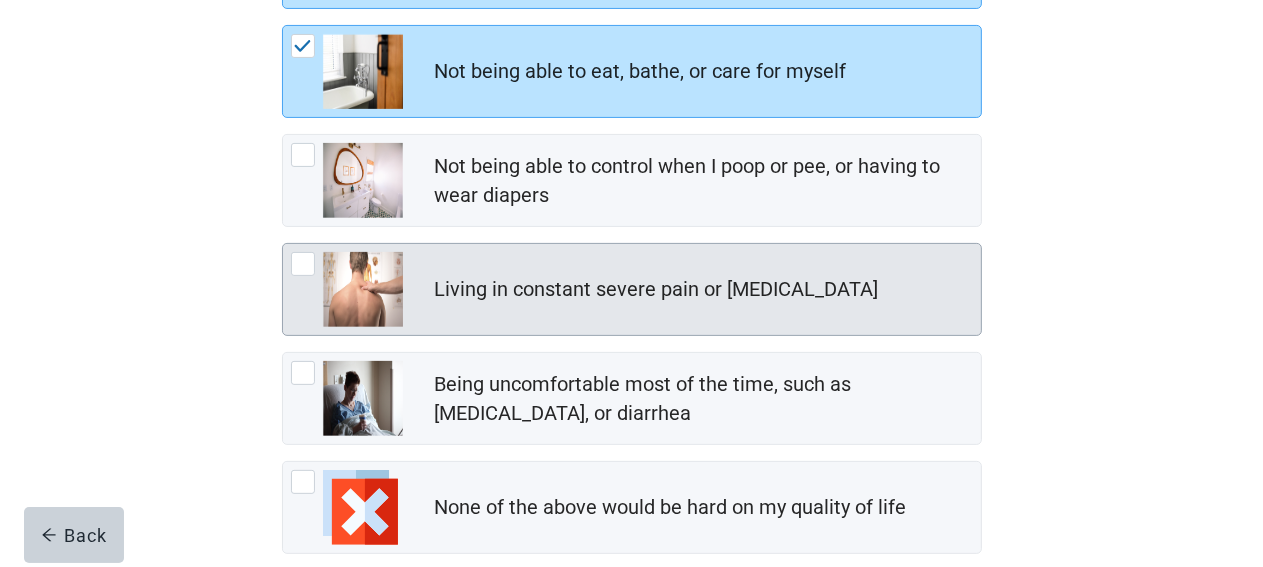 click at bounding box center (303, 264) 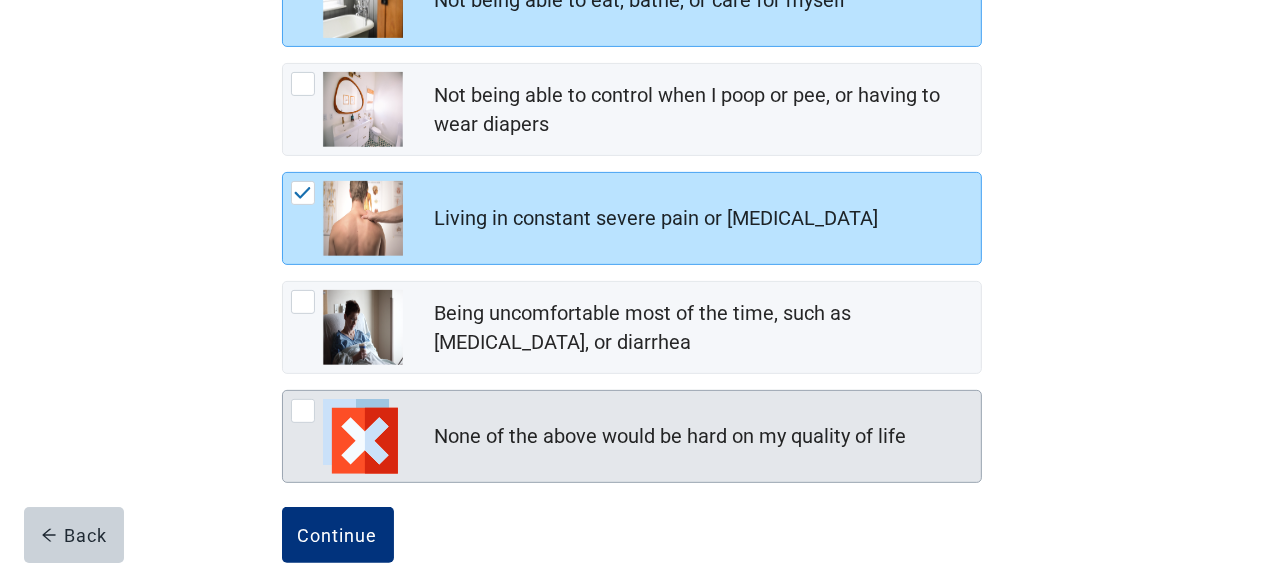 scroll, scrollTop: 528, scrollLeft: 0, axis: vertical 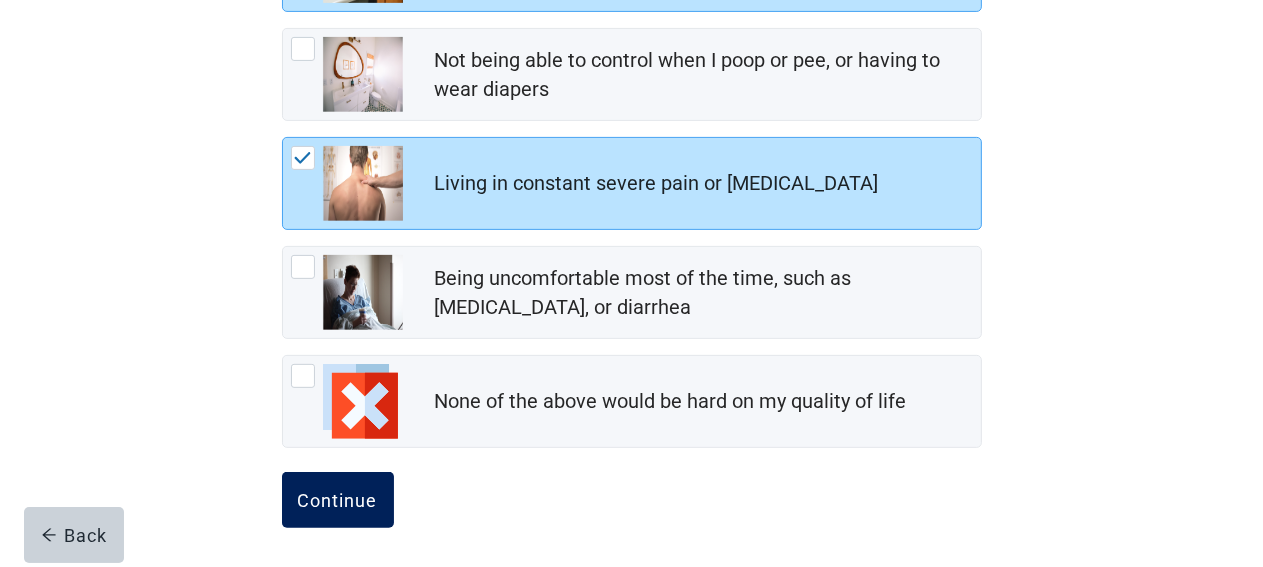 click on "Continue" at bounding box center [338, 500] 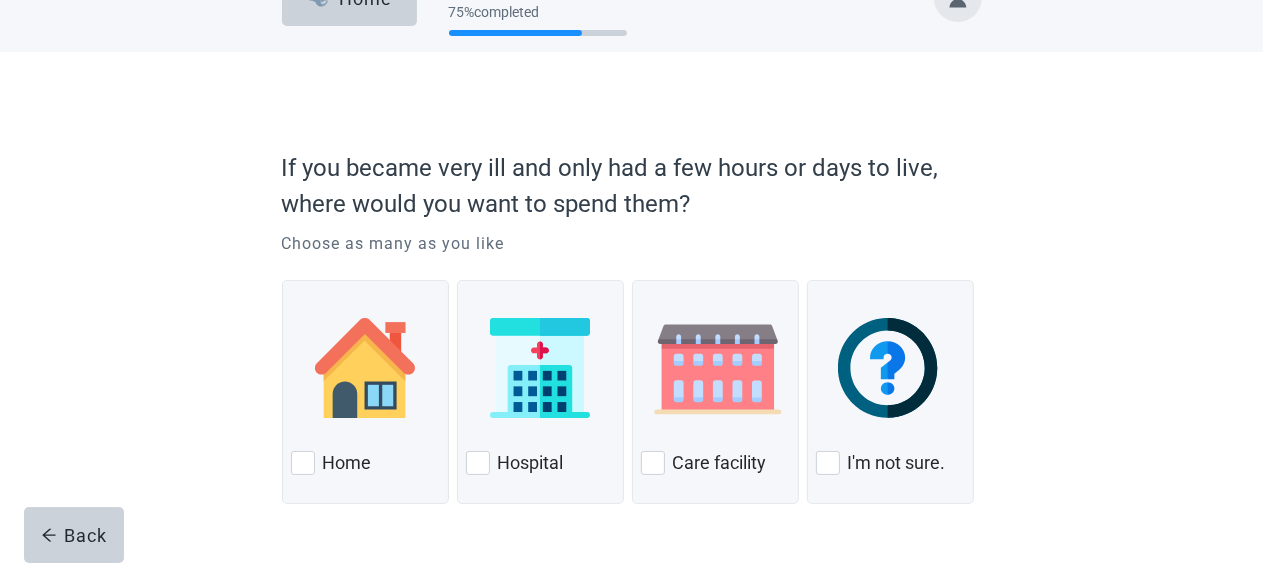 scroll, scrollTop: 96, scrollLeft: 0, axis: vertical 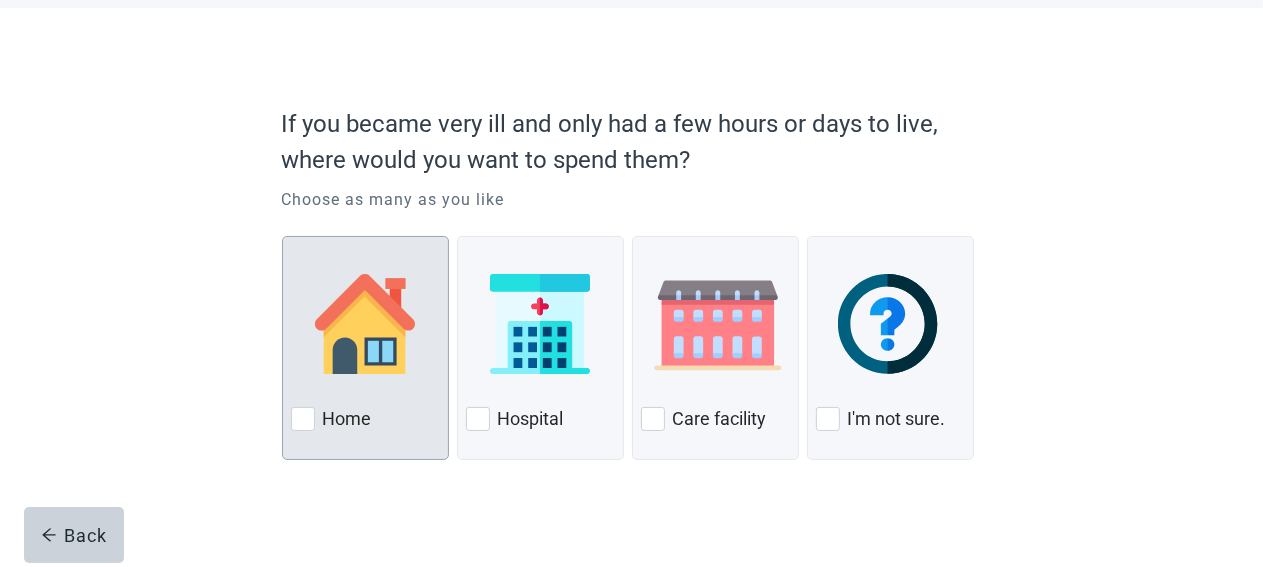 click at bounding box center (365, 324) 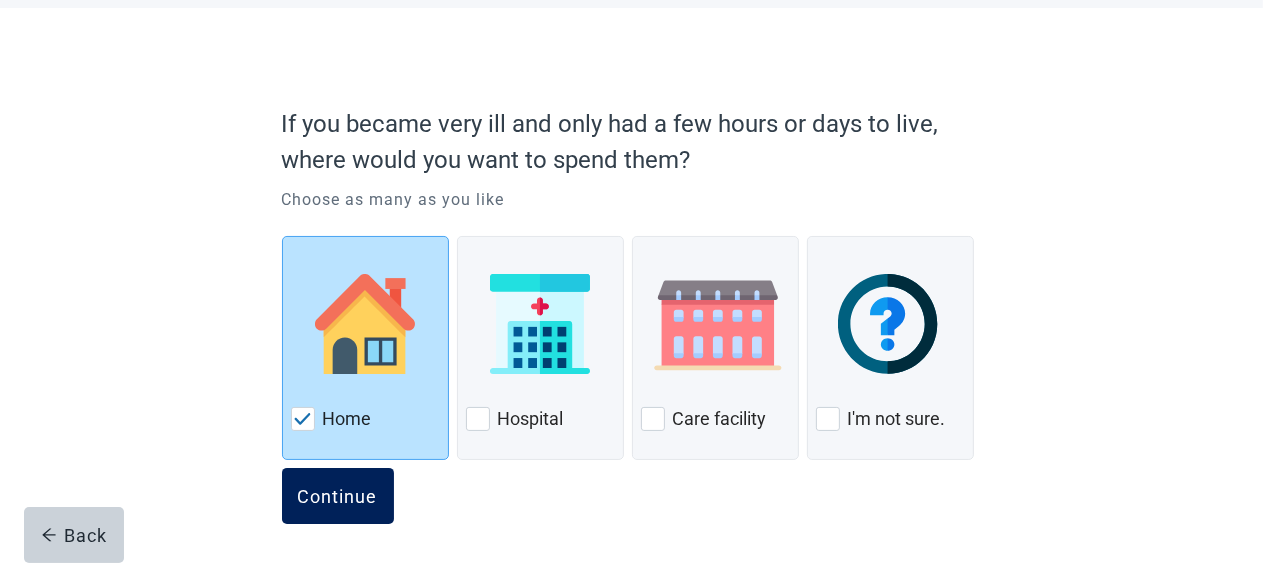 click on "Continue" at bounding box center (338, 496) 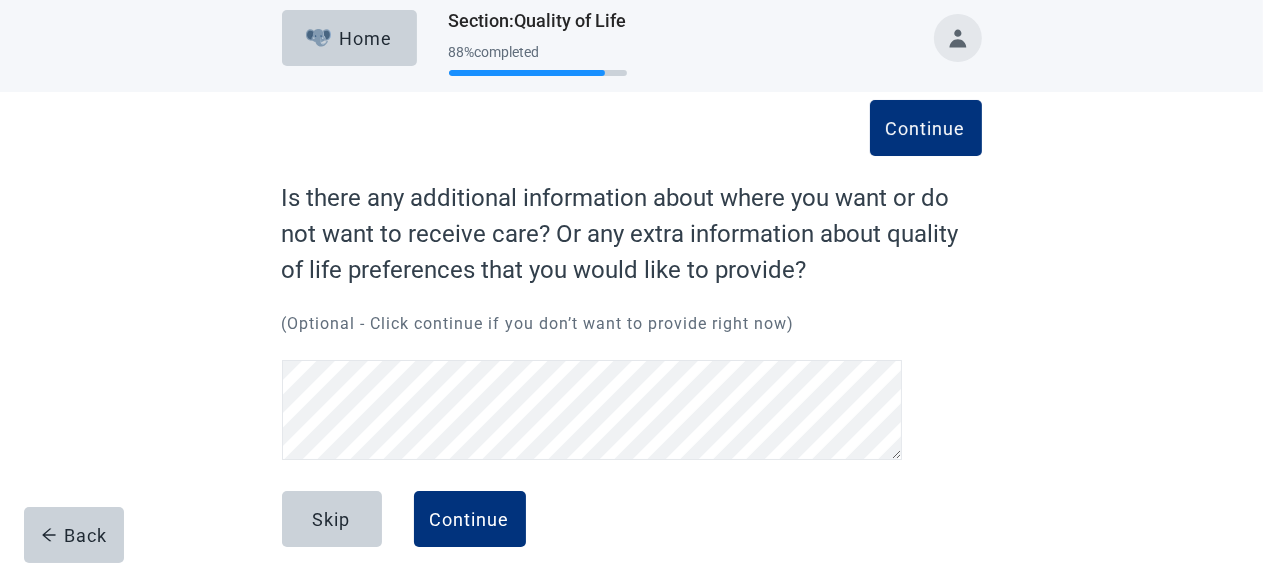 scroll, scrollTop: 0, scrollLeft: 0, axis: both 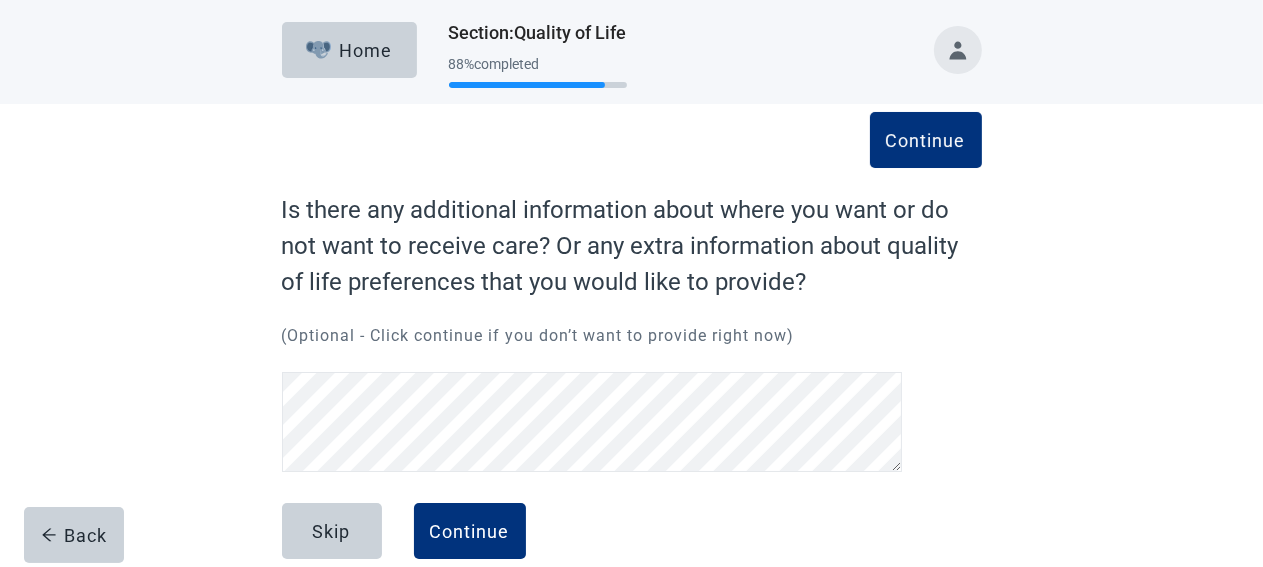 click on "Continue Is there any additional information about where you want or do not want to receive care? Or any extra information about quality of life preferences that you would like to provide? (Optional - Click continue if you don’t want to provide right now) Back Skip Continue" at bounding box center [631, 353] 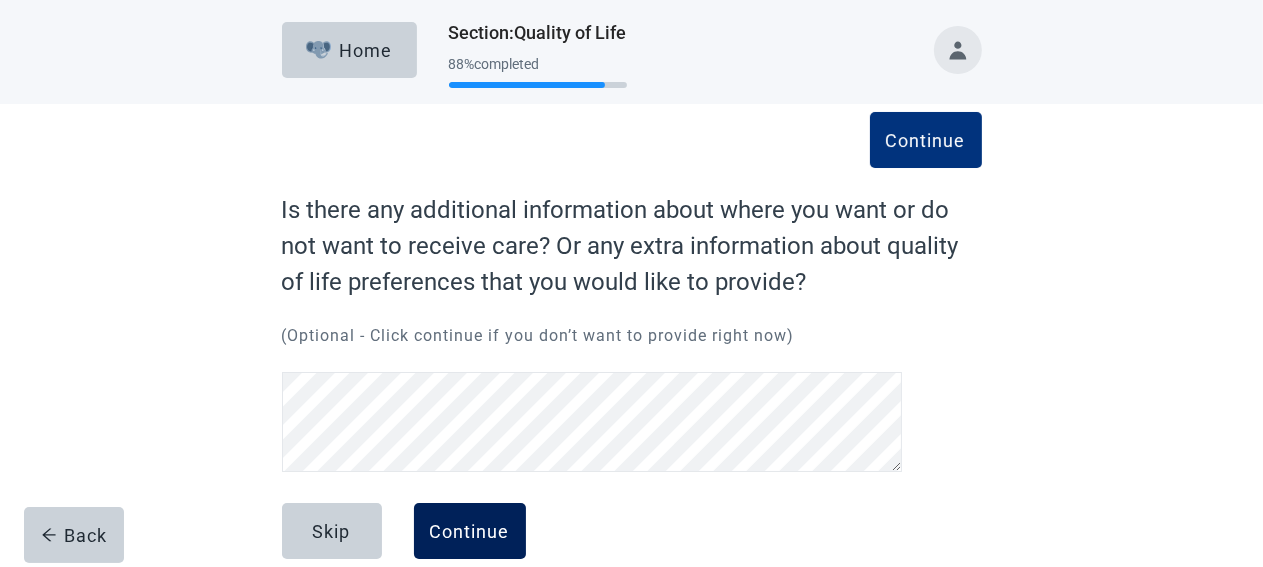 click on "Continue" at bounding box center [470, 531] 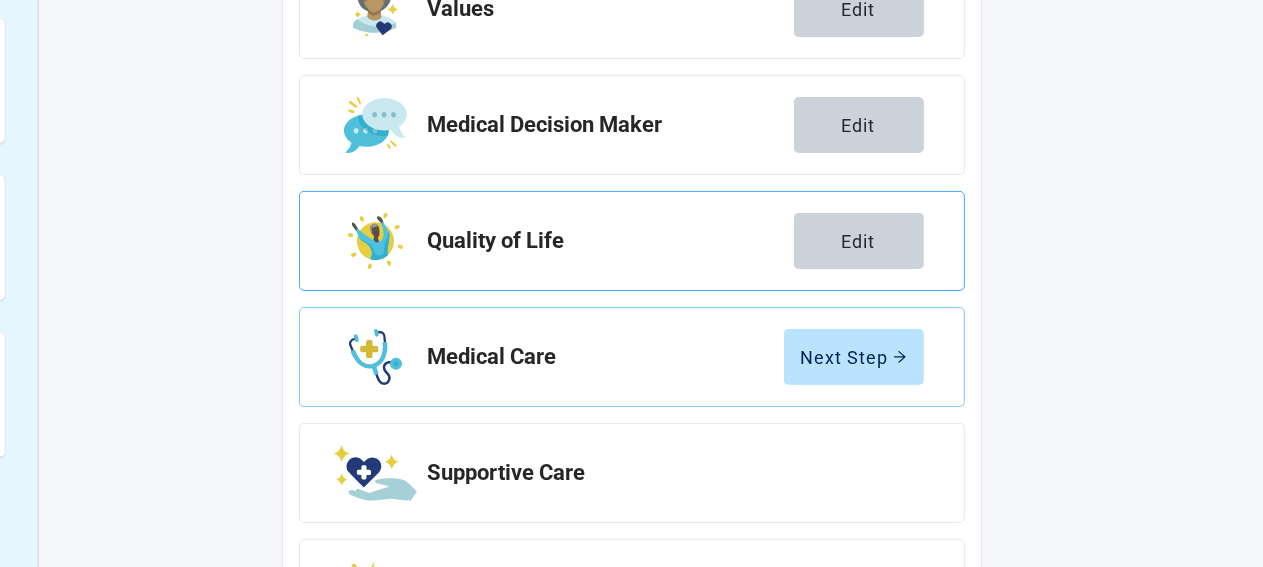 scroll, scrollTop: 422, scrollLeft: 0, axis: vertical 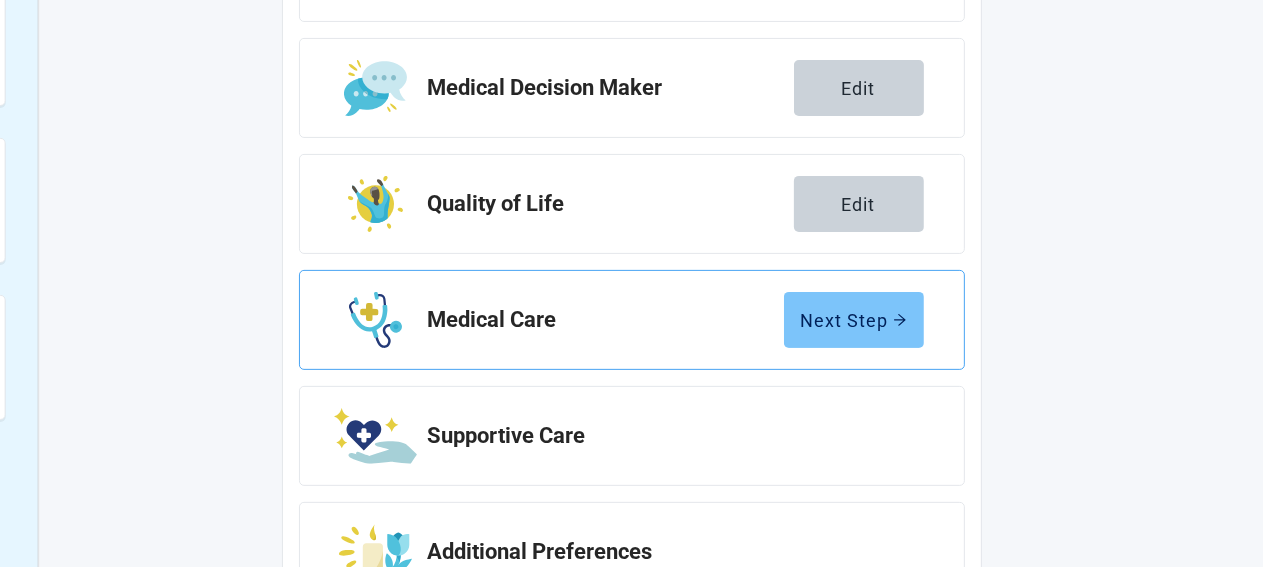 click on "Next Step" at bounding box center (854, 320) 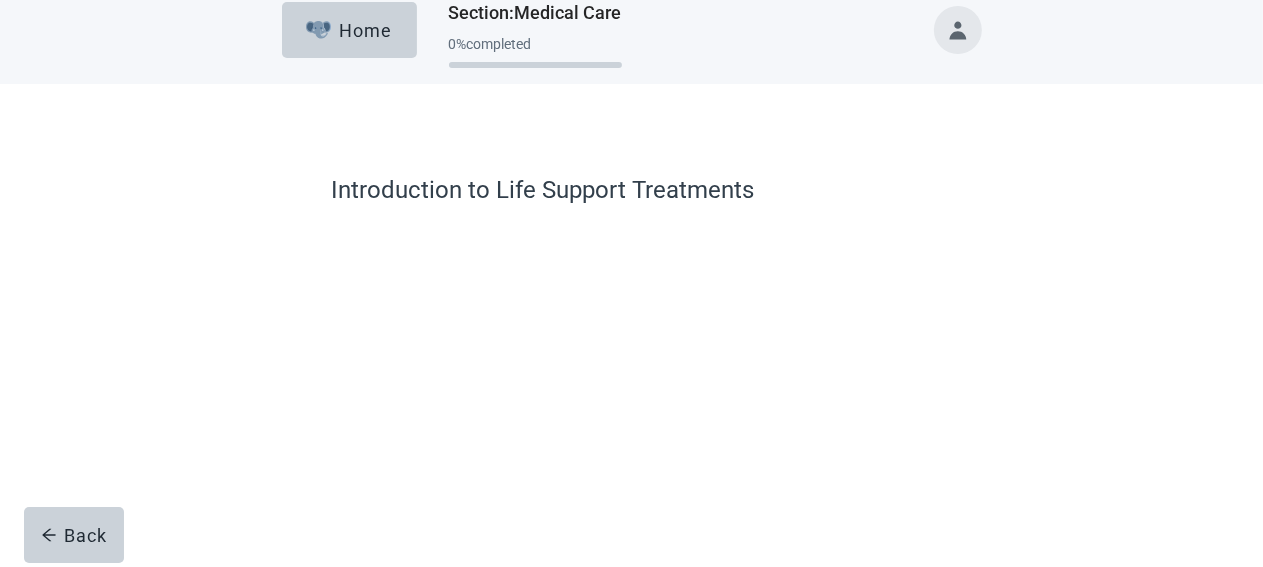 scroll, scrollTop: 0, scrollLeft: 0, axis: both 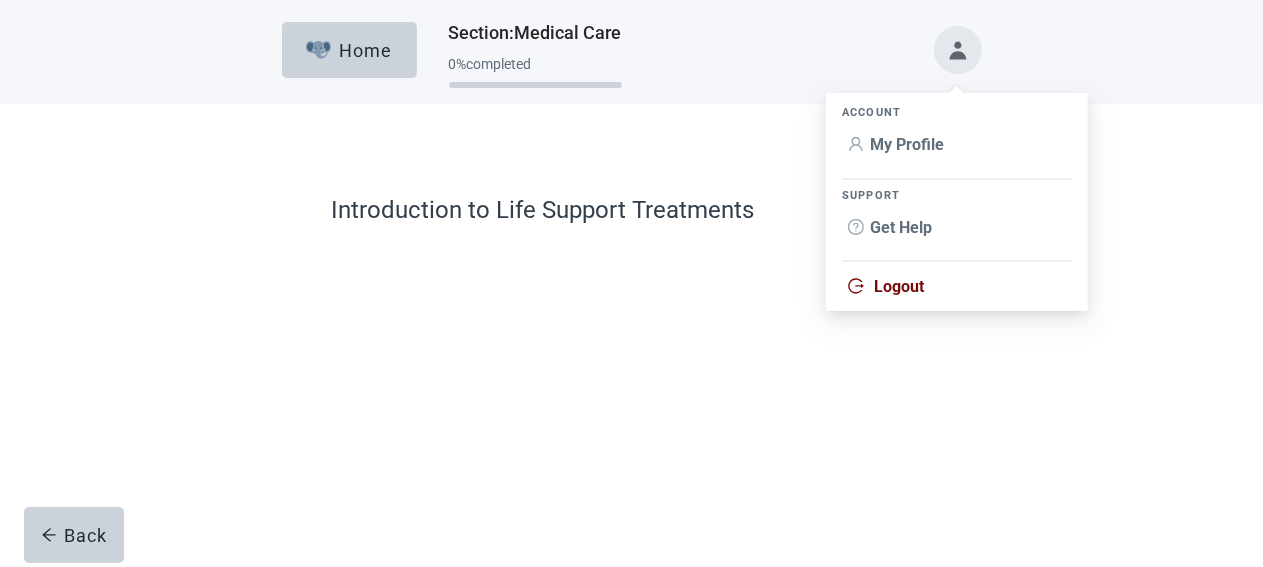 click on "Logout" at bounding box center (886, 286) 